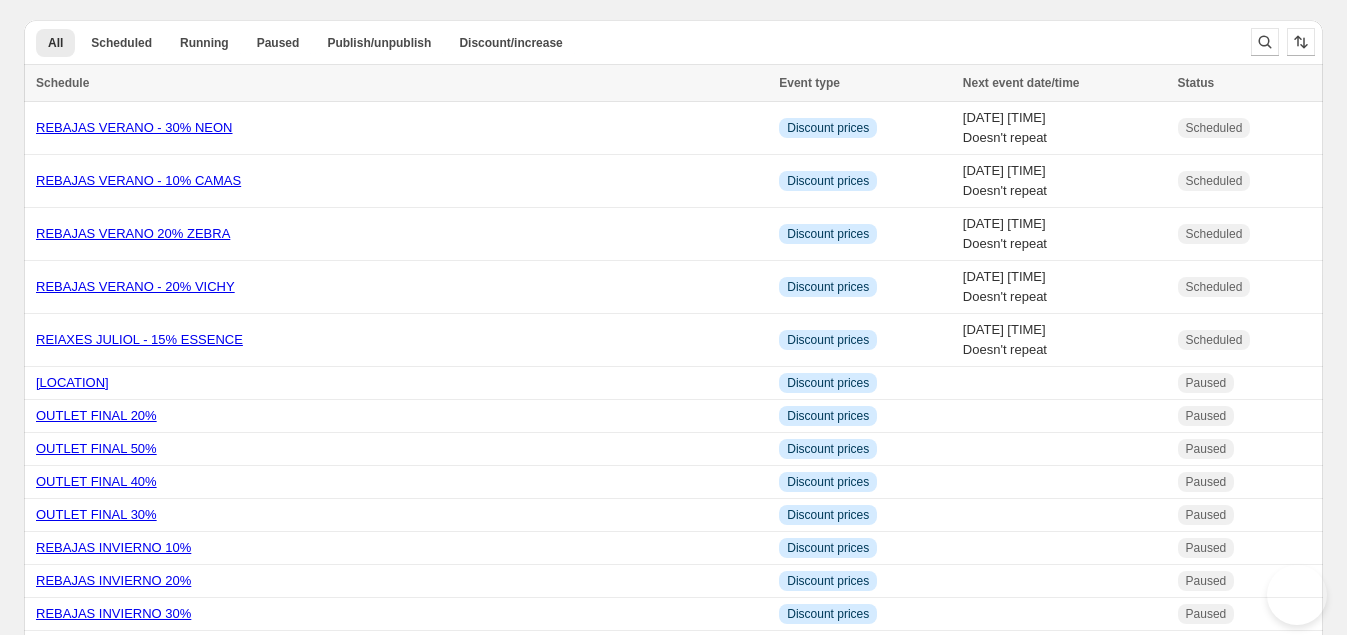 scroll, scrollTop: 0, scrollLeft: 0, axis: both 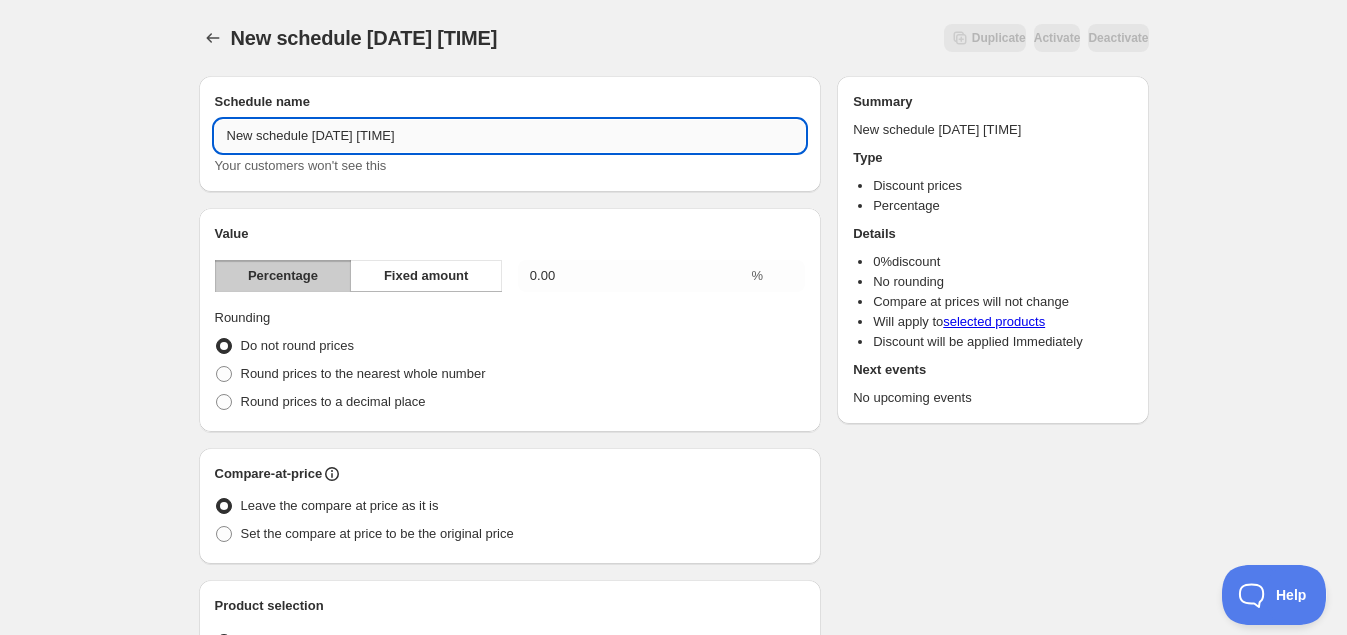 click on "New schedule [DATE] [TIME]" at bounding box center (510, 136) 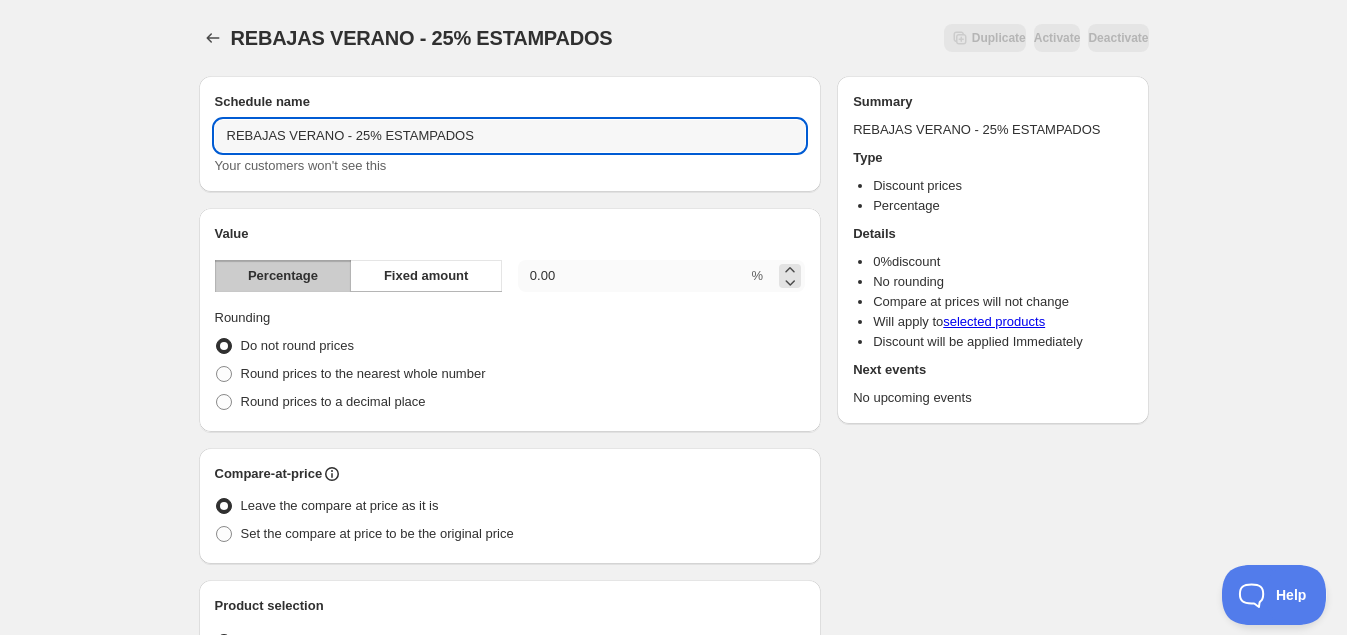type on "REBAJAS VERANO - 25% ESTAMPADOS" 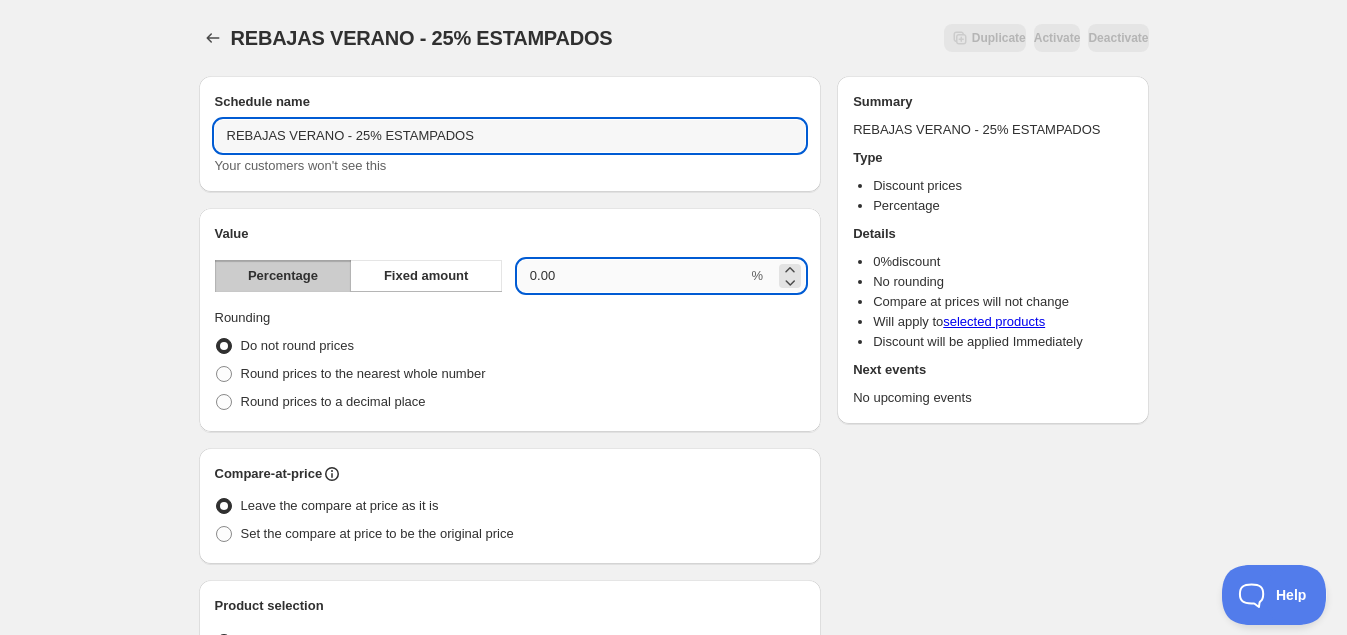 click on "0.00" at bounding box center (633, 276) 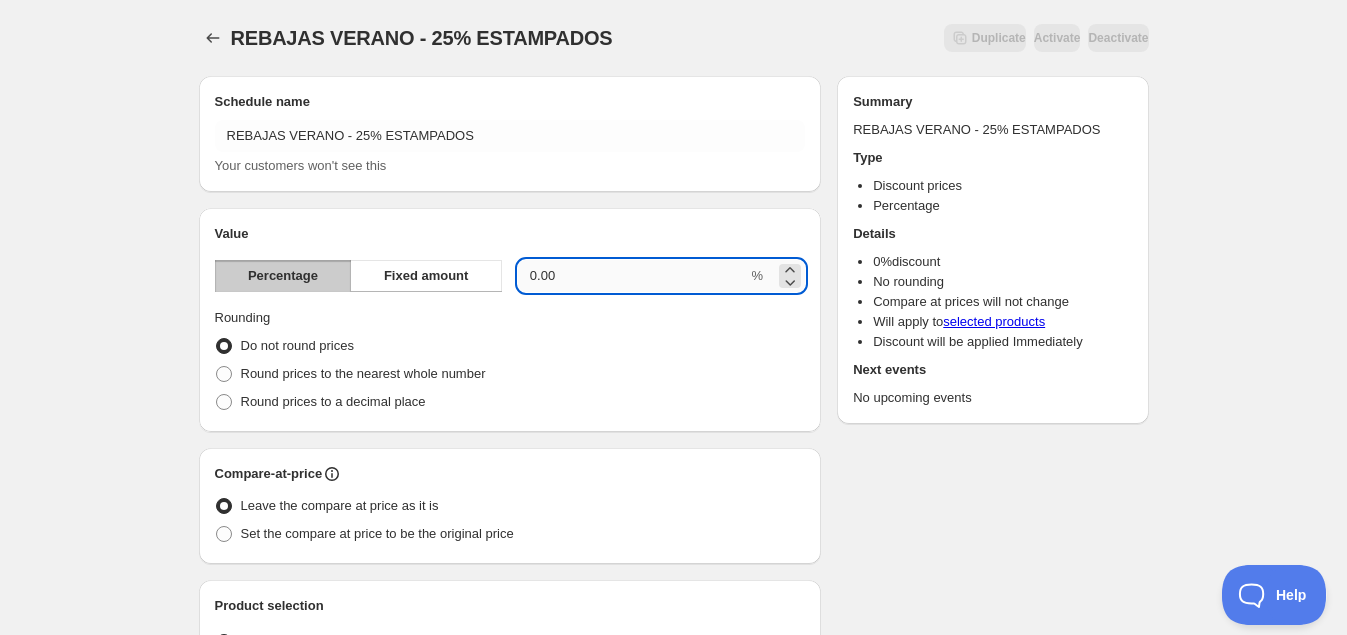 click on "0.00" at bounding box center [633, 276] 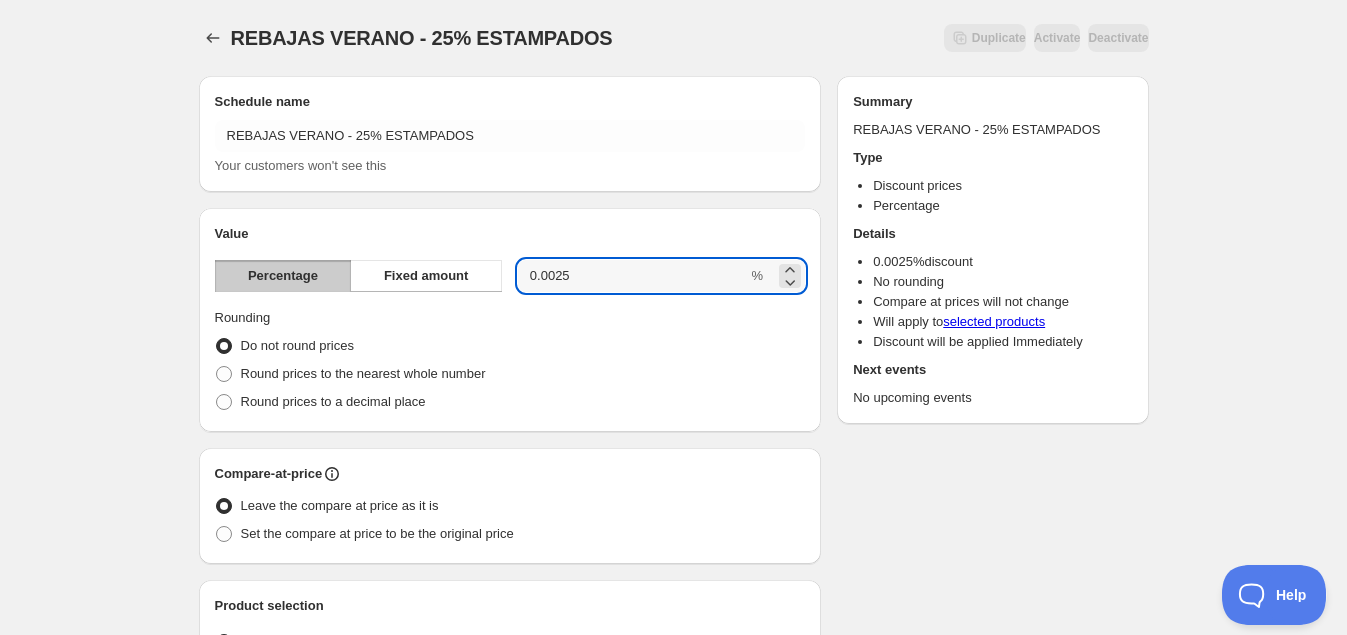 type on "0.0025" 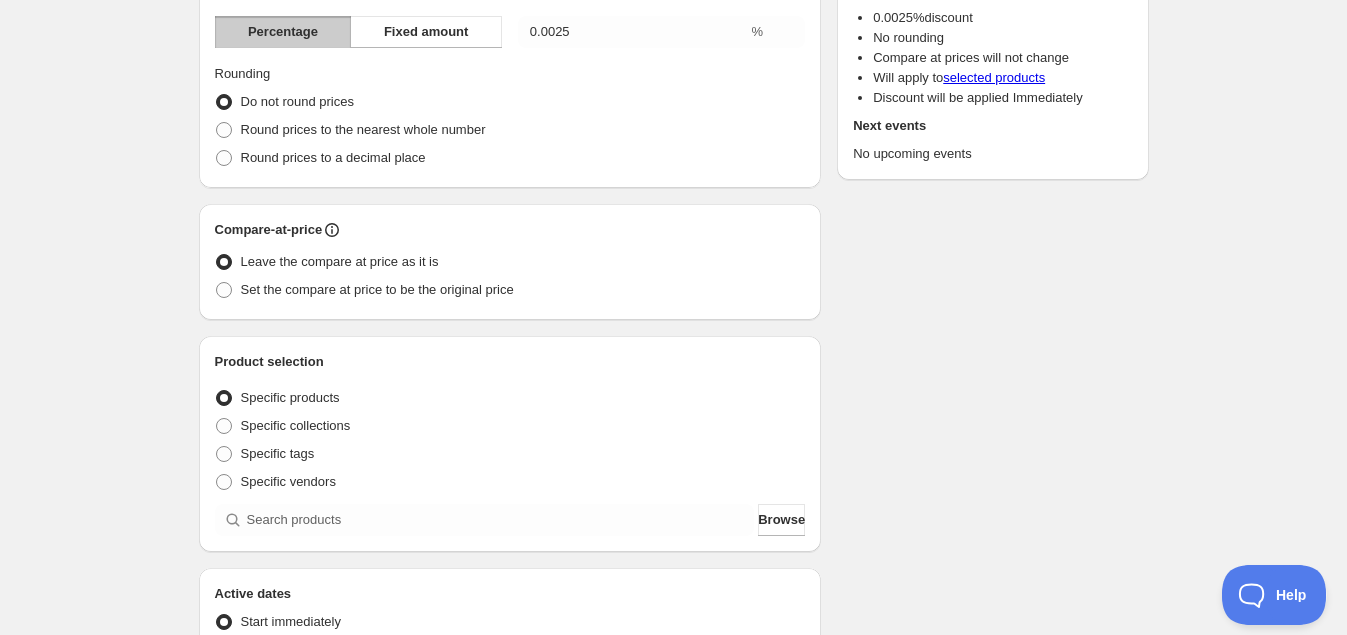 scroll, scrollTop: 249, scrollLeft: 0, axis: vertical 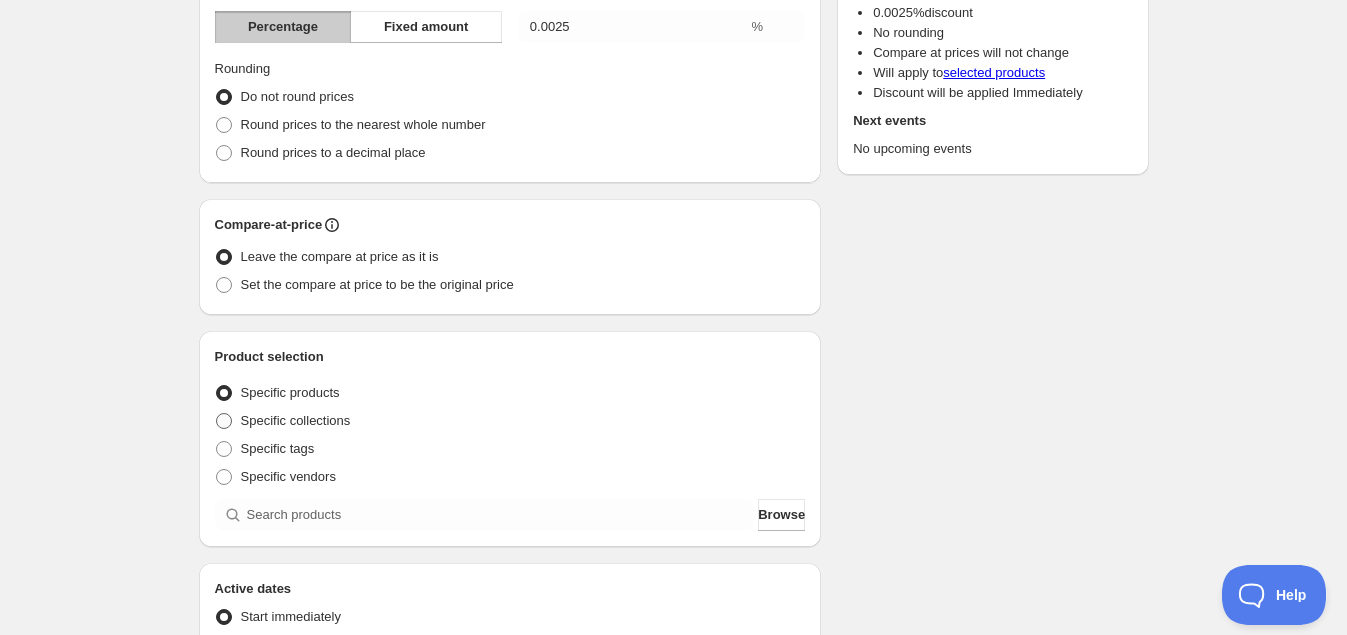 click on "Specific collections" at bounding box center [296, 420] 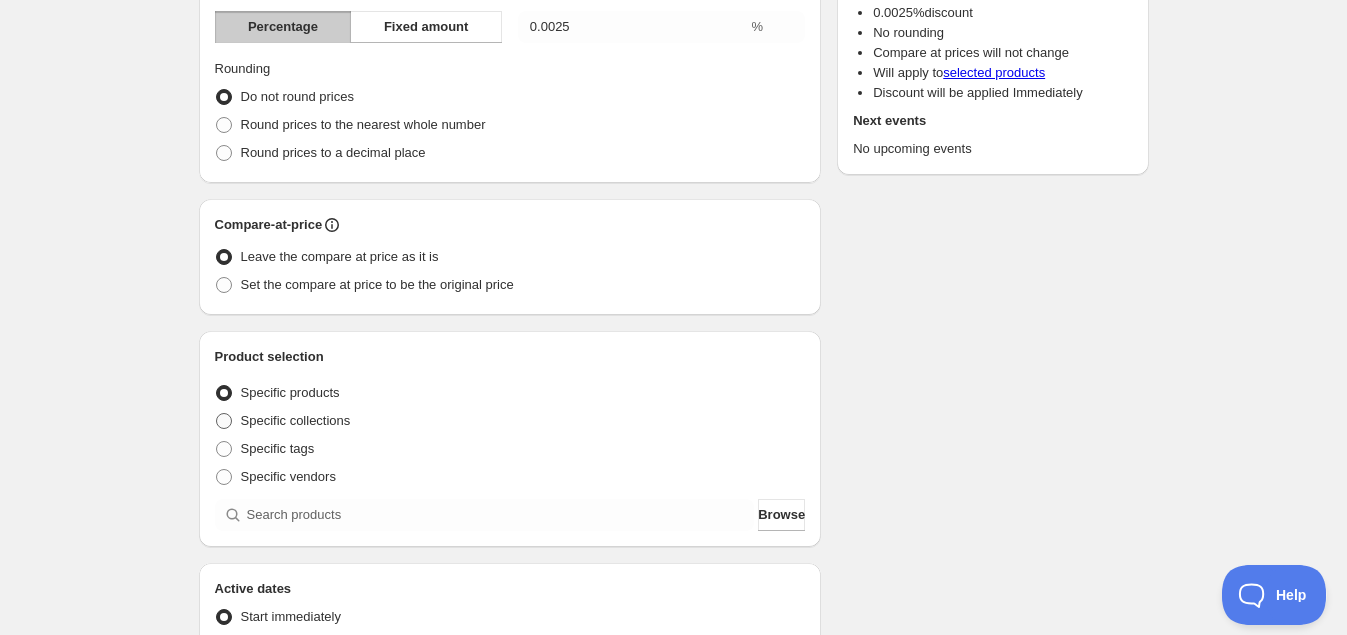 radio on "true" 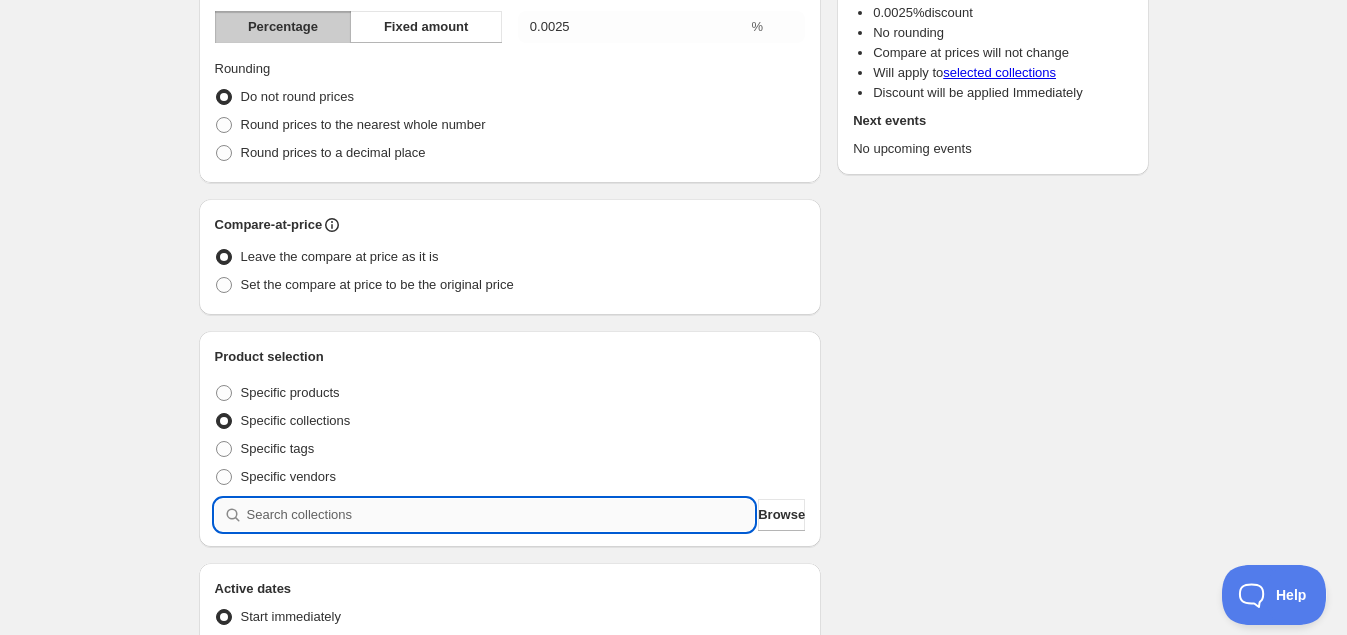 click at bounding box center [501, 515] 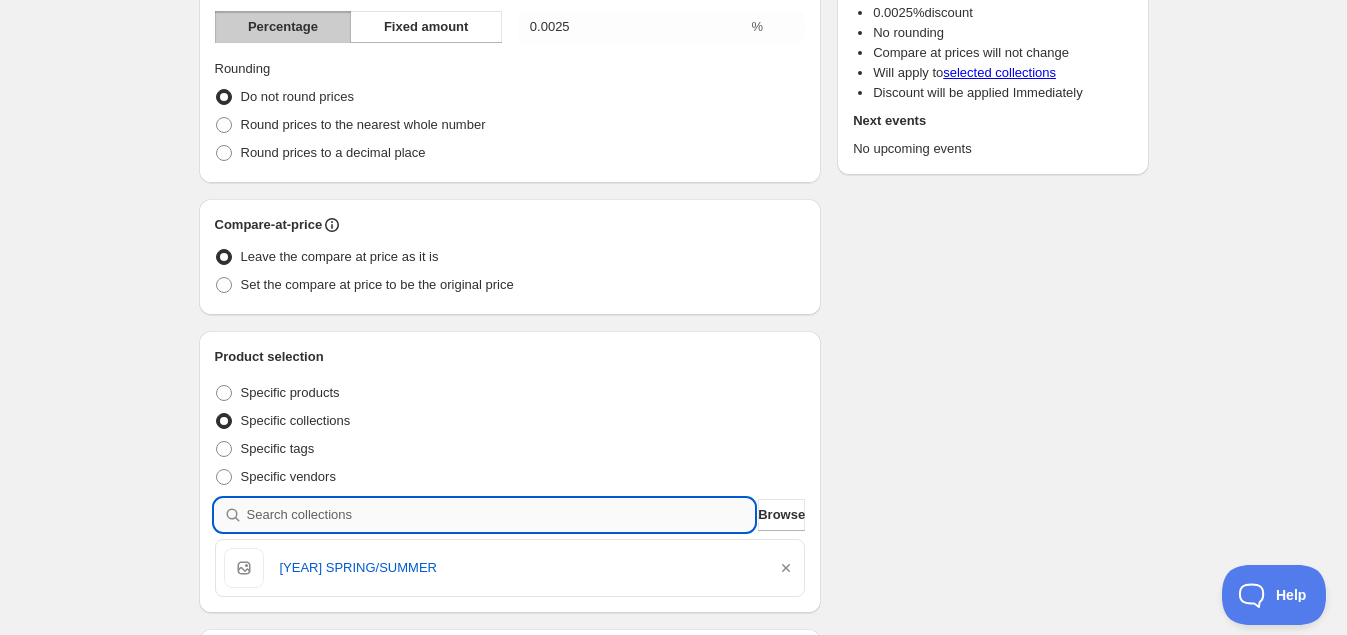click at bounding box center (501, 515) 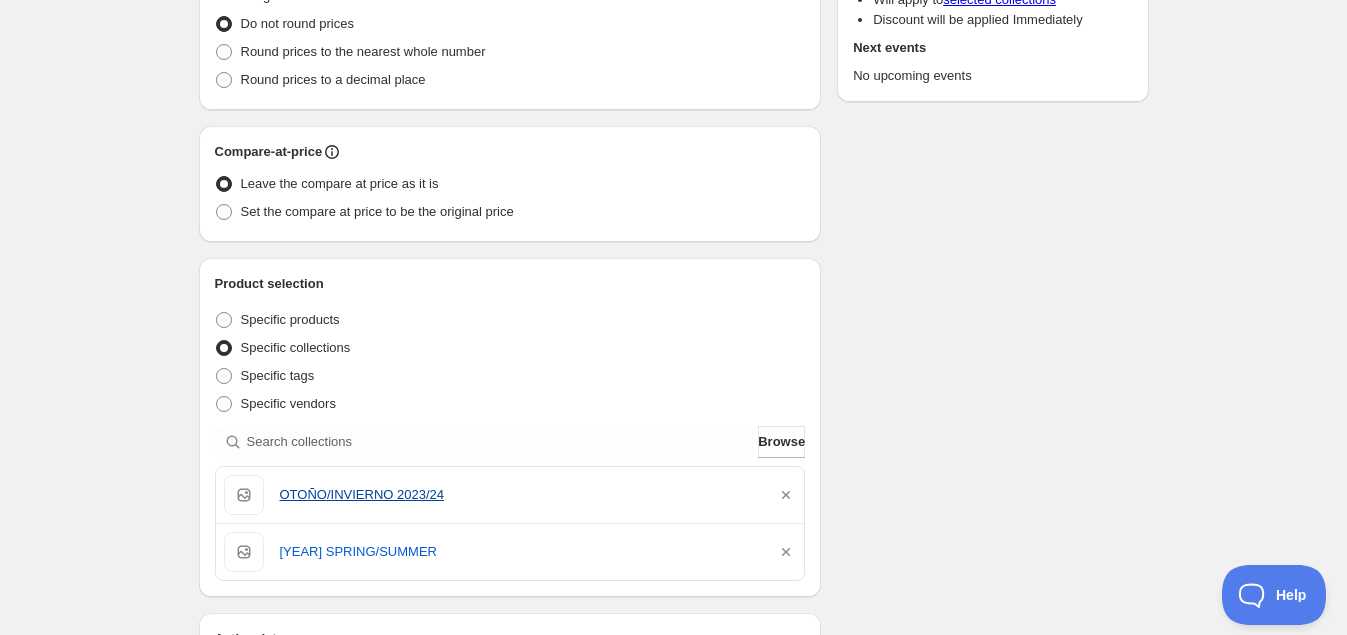 scroll, scrollTop: 375, scrollLeft: 0, axis: vertical 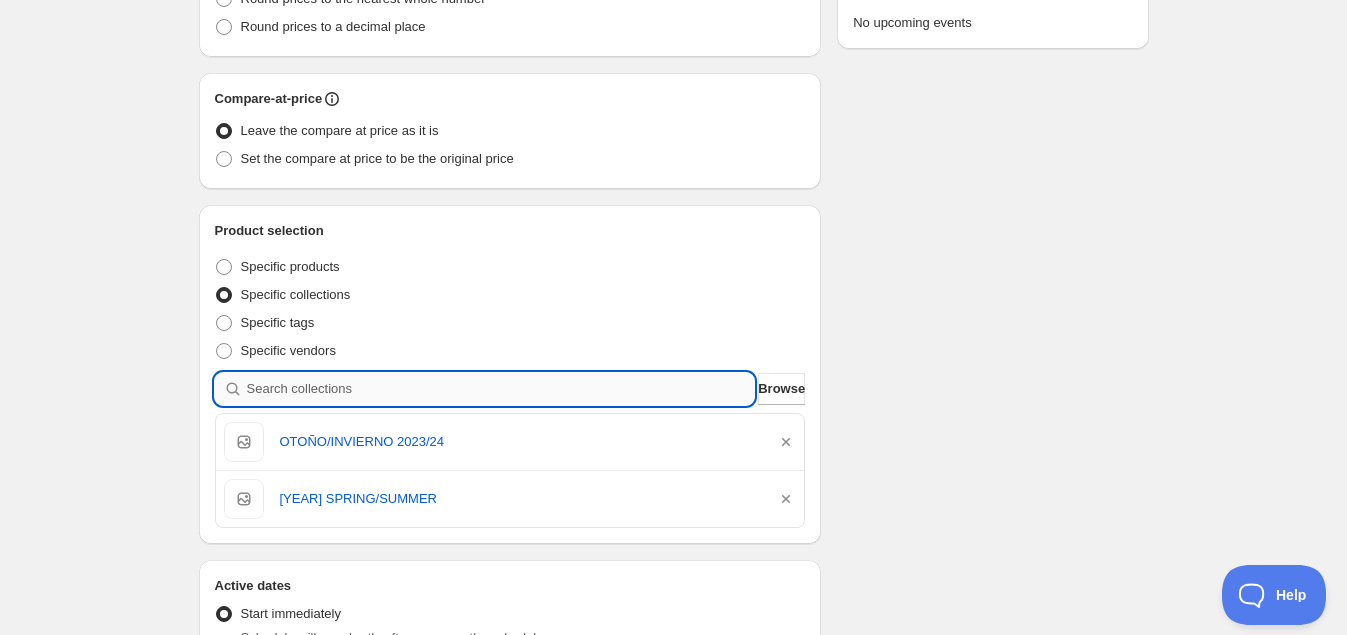 click at bounding box center [501, 389] 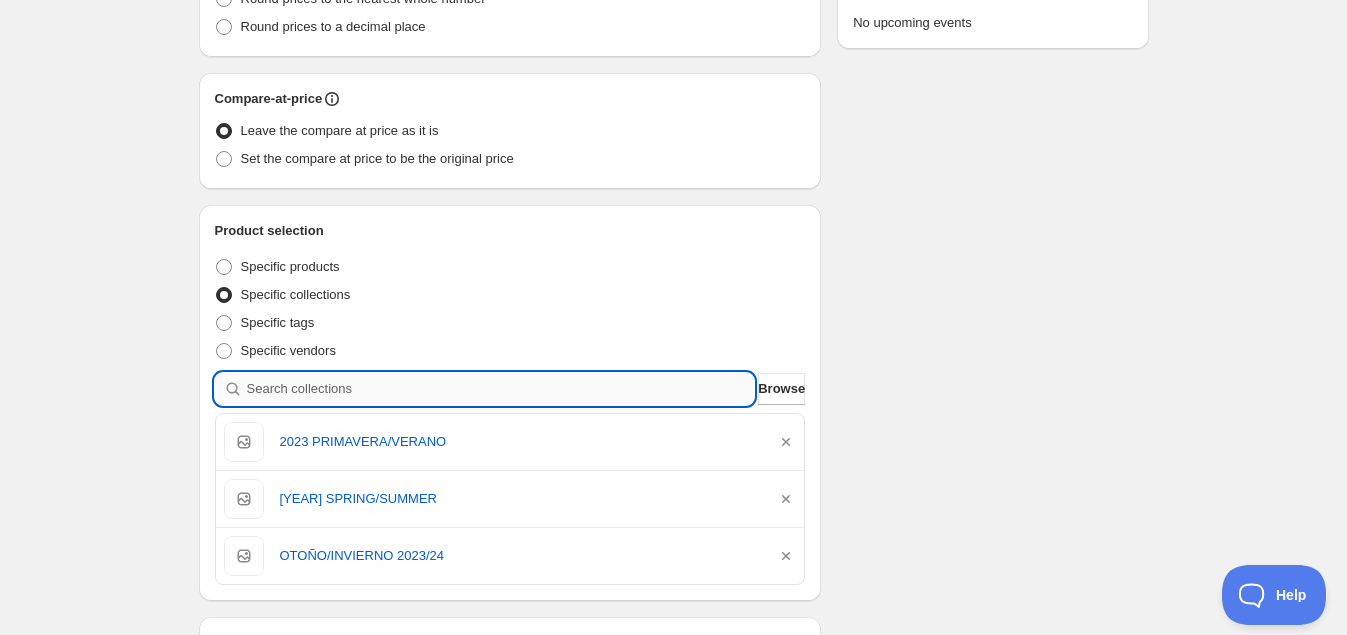 click at bounding box center [501, 389] 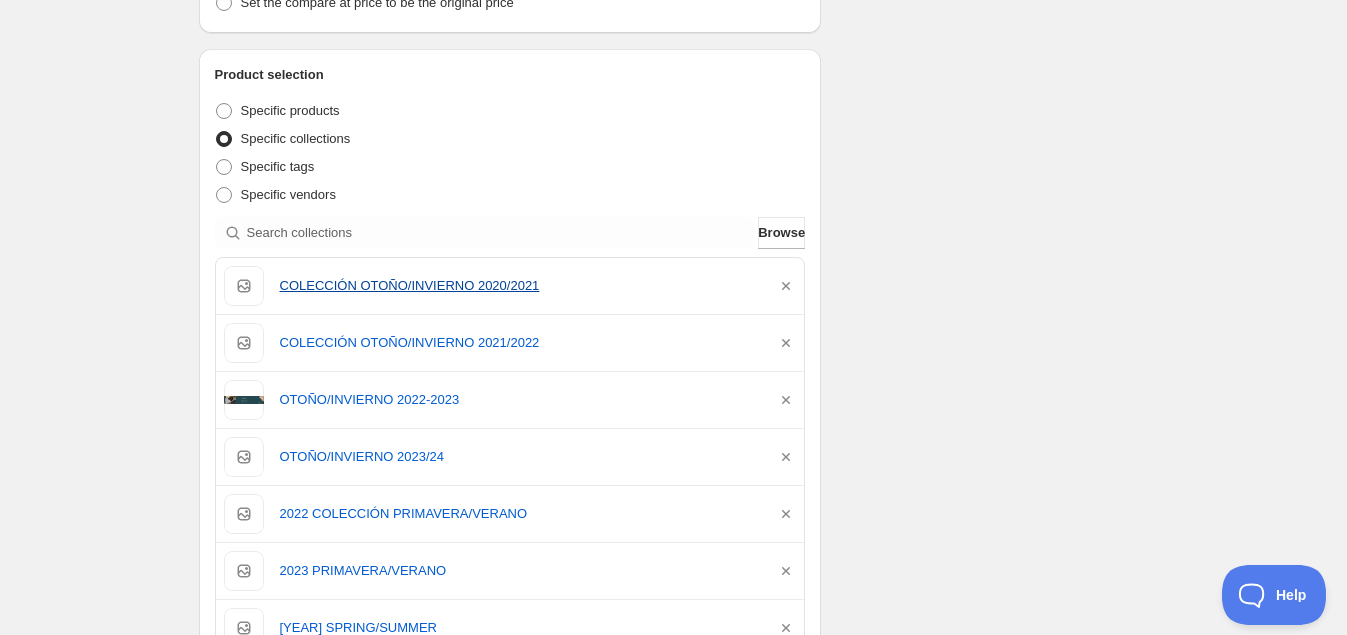 scroll, scrollTop: 499, scrollLeft: 0, axis: vertical 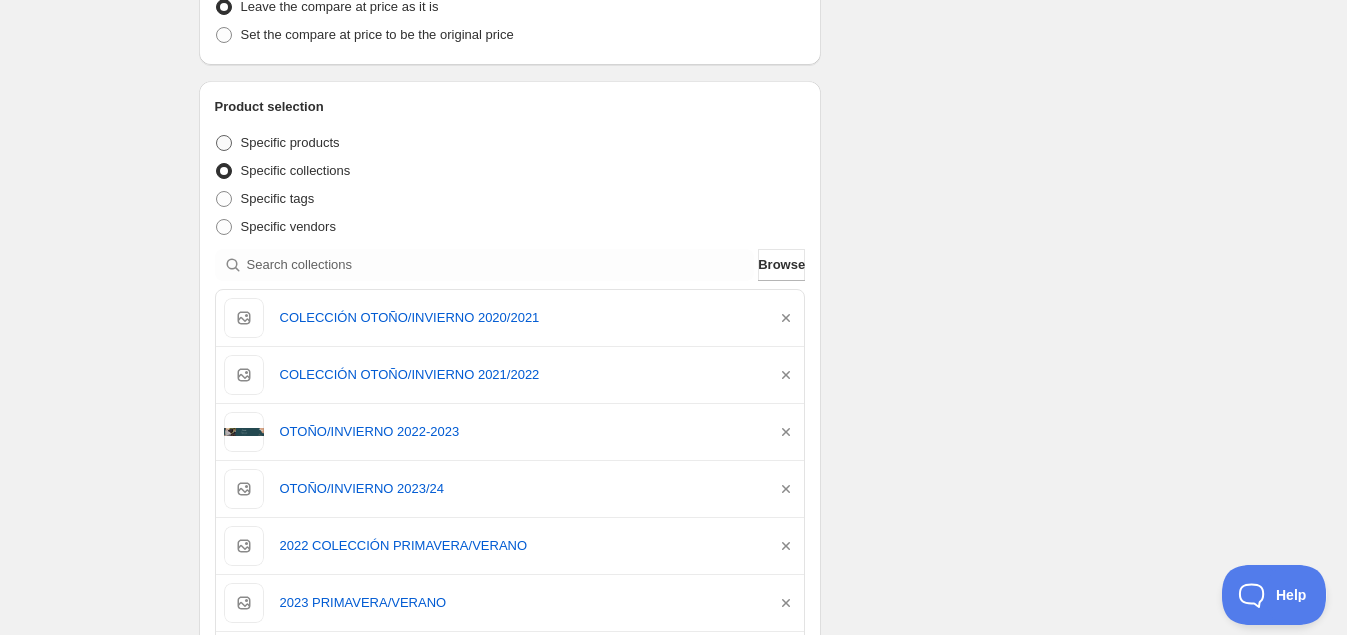 click on "Specific products" at bounding box center [290, 142] 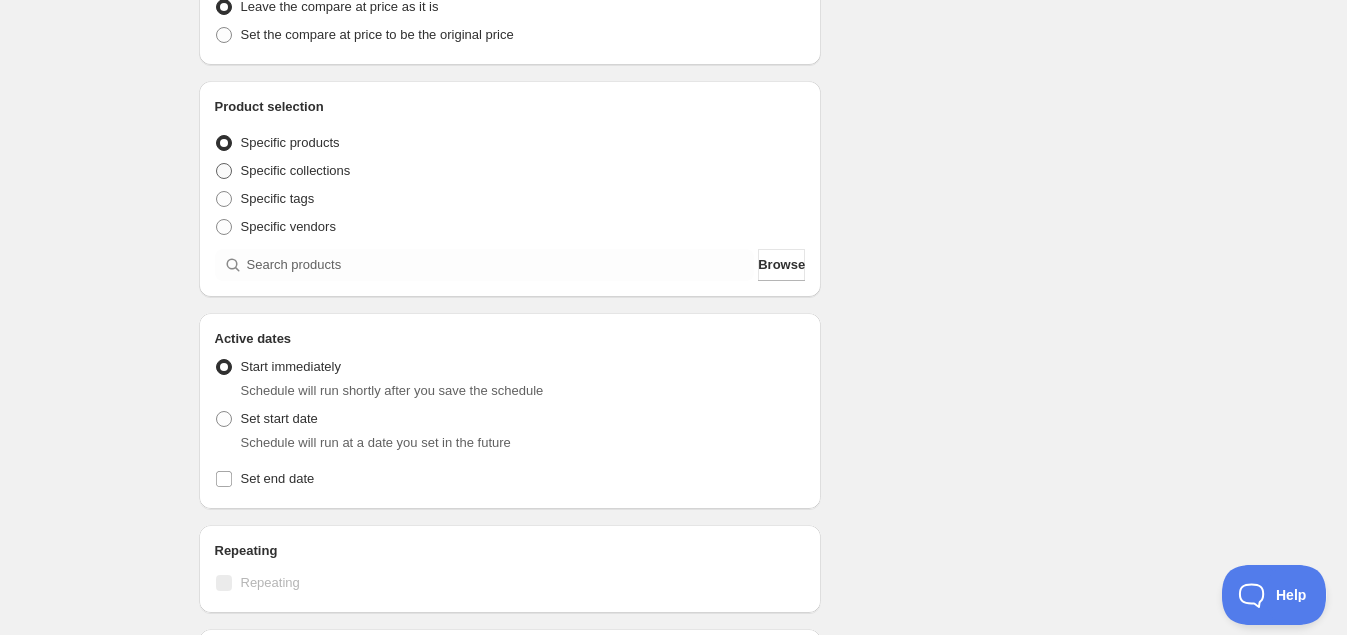 click on "Specific collections" at bounding box center (296, 170) 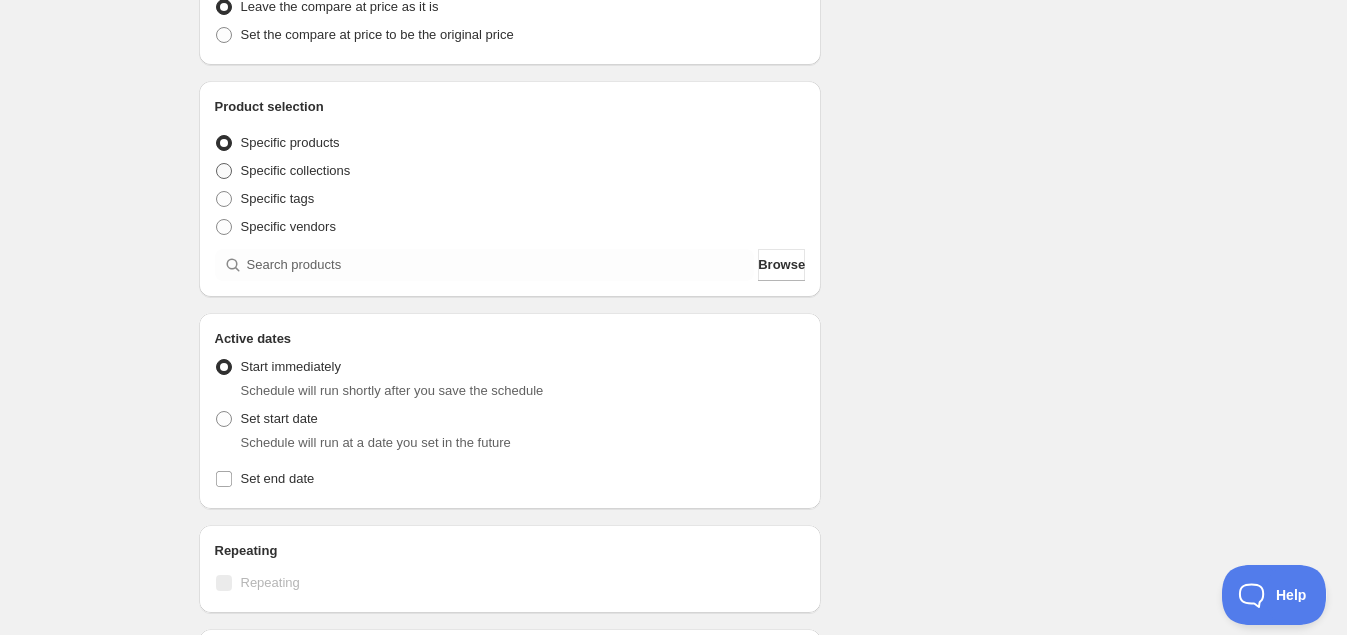 radio on "true" 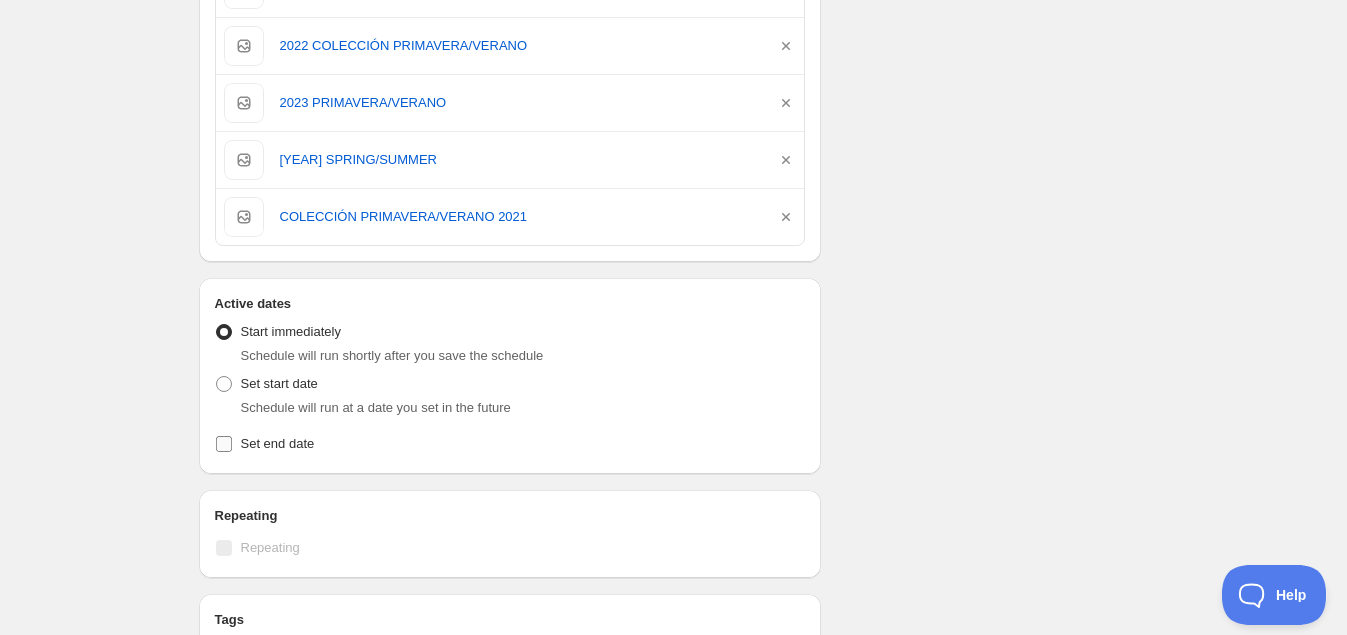 scroll, scrollTop: 1125, scrollLeft: 0, axis: vertical 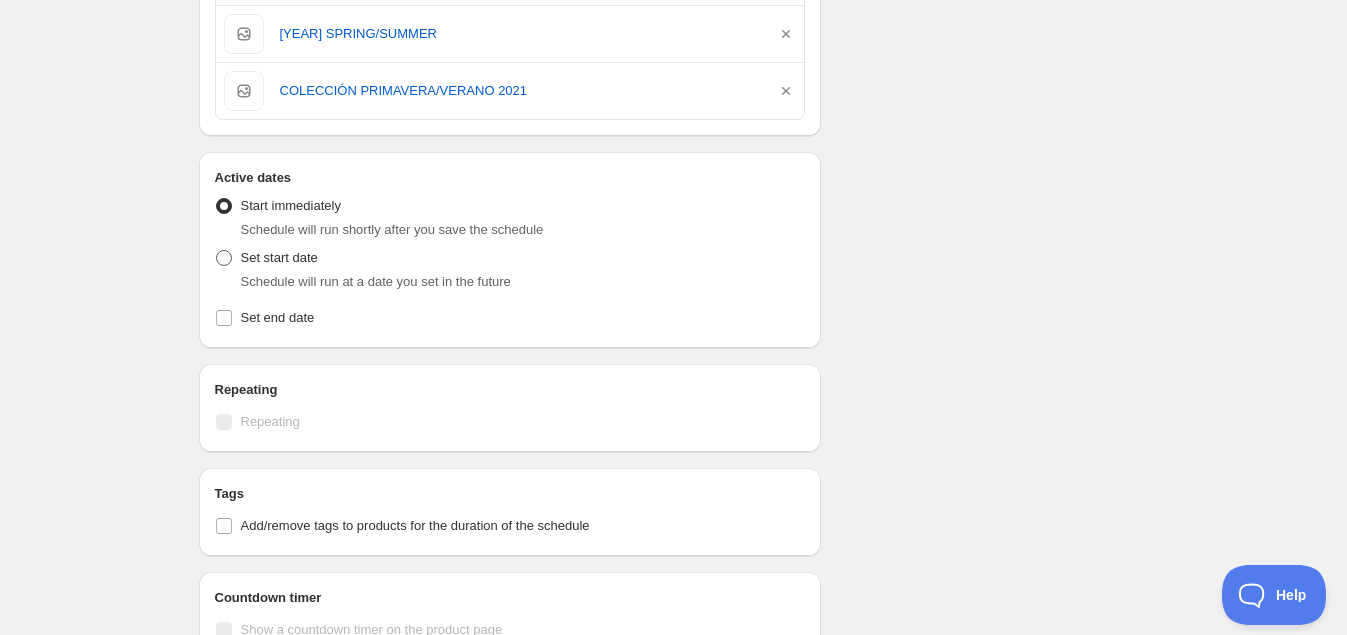 click on "Set start date" at bounding box center (266, 258) 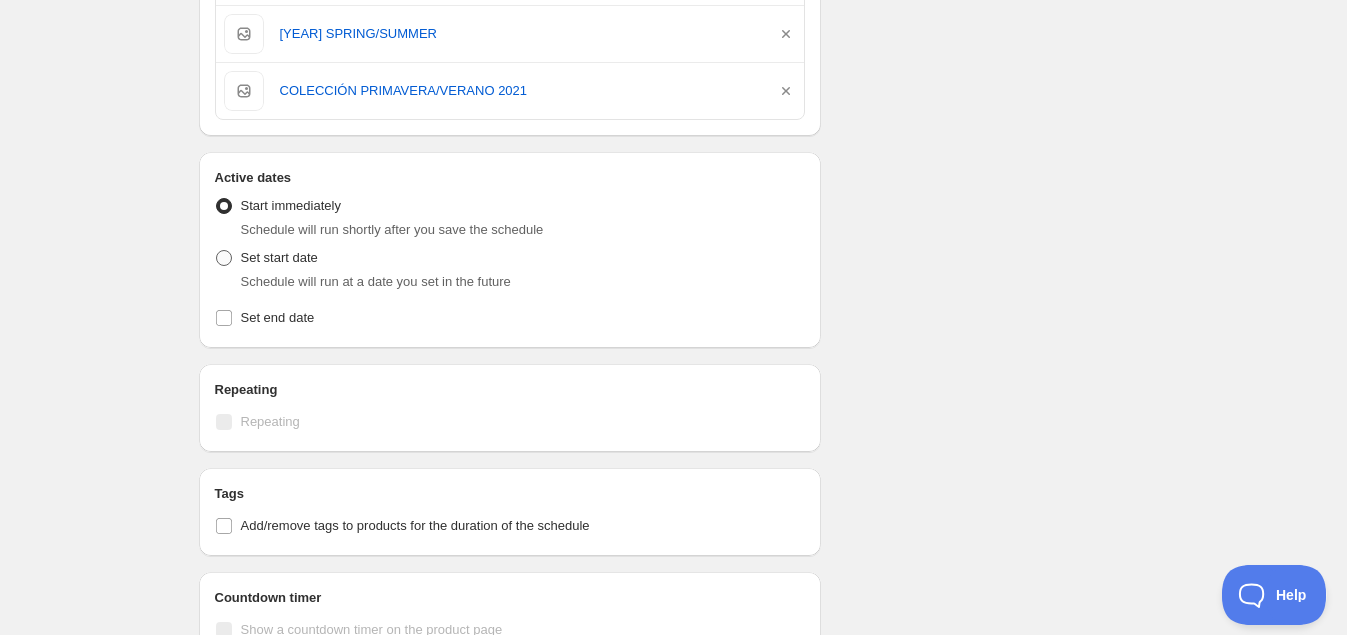 radio on "true" 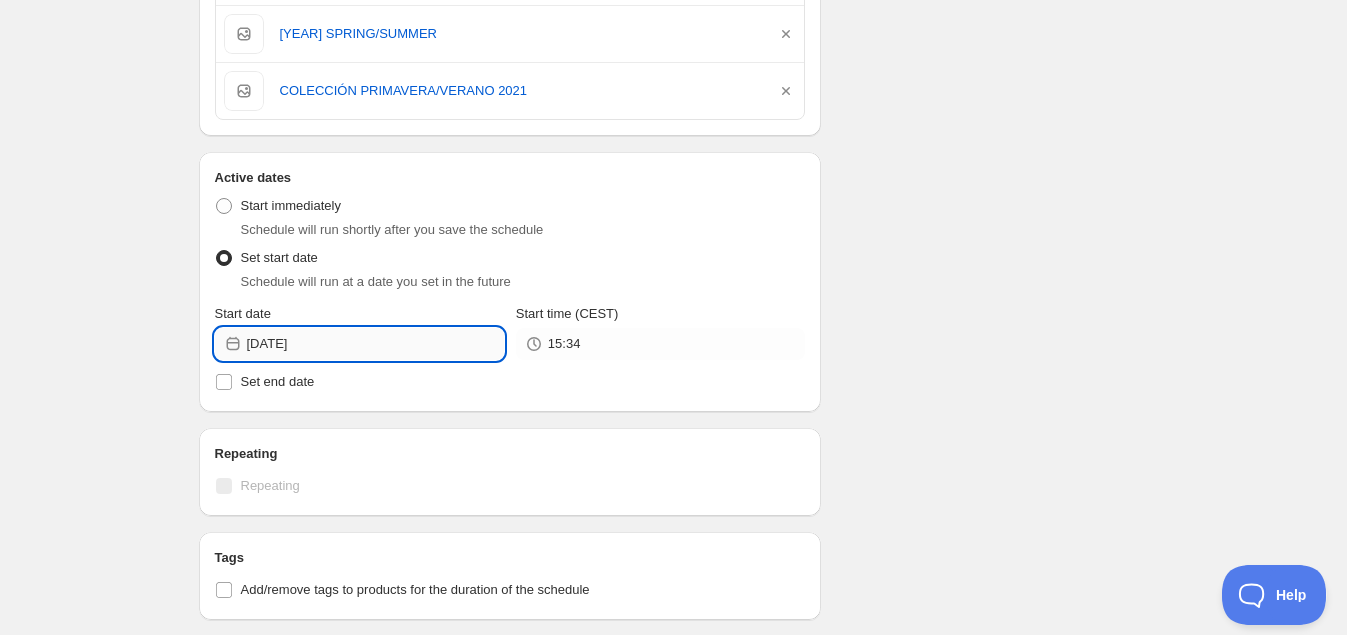 click on "[DATE]" at bounding box center (375, 344) 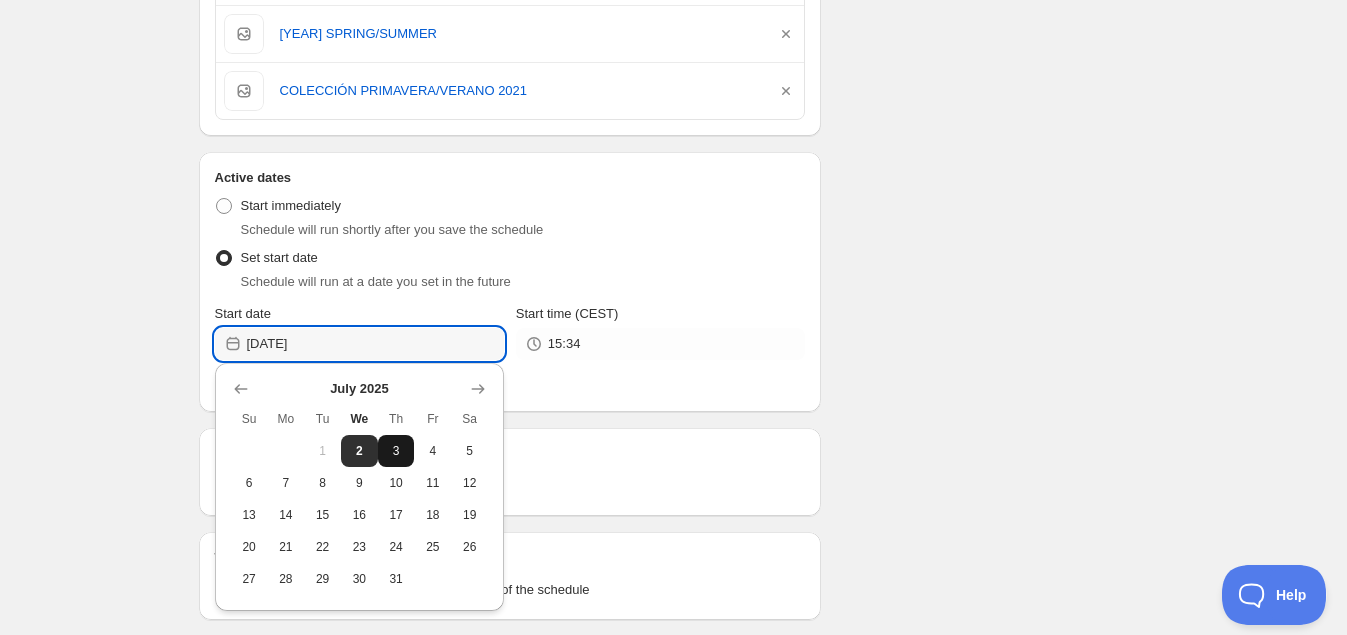 click on "3" at bounding box center (396, 451) 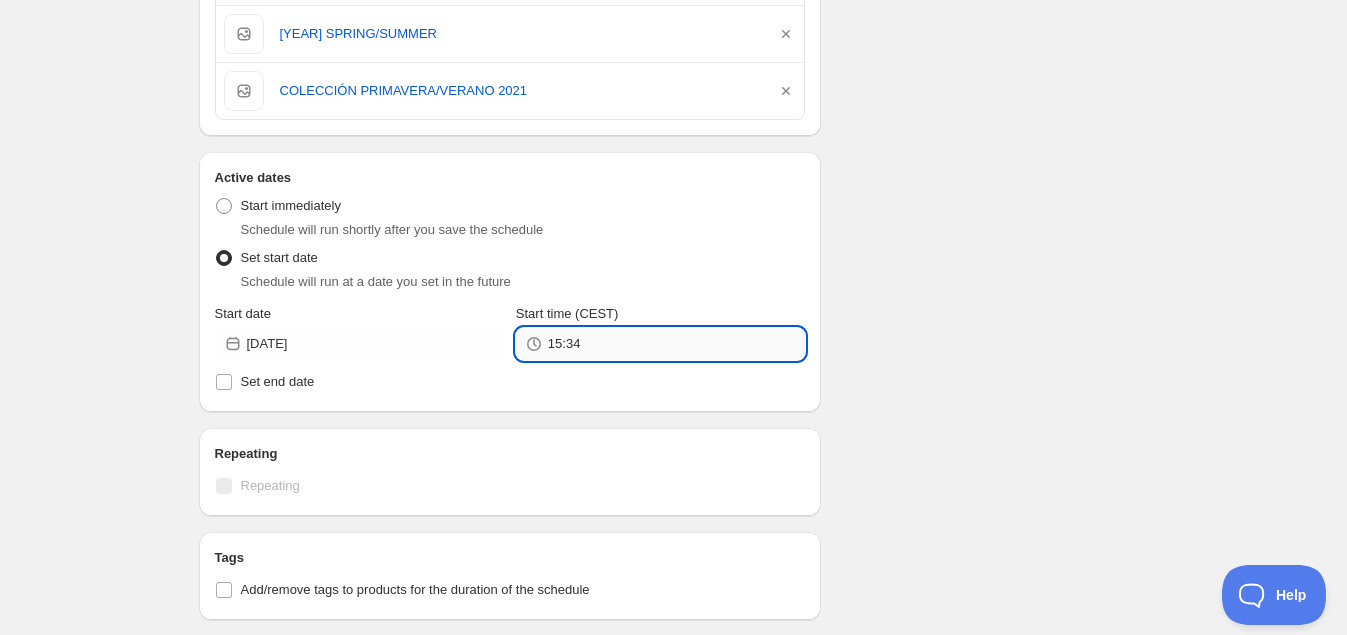 click on "15:34" at bounding box center (676, 344) 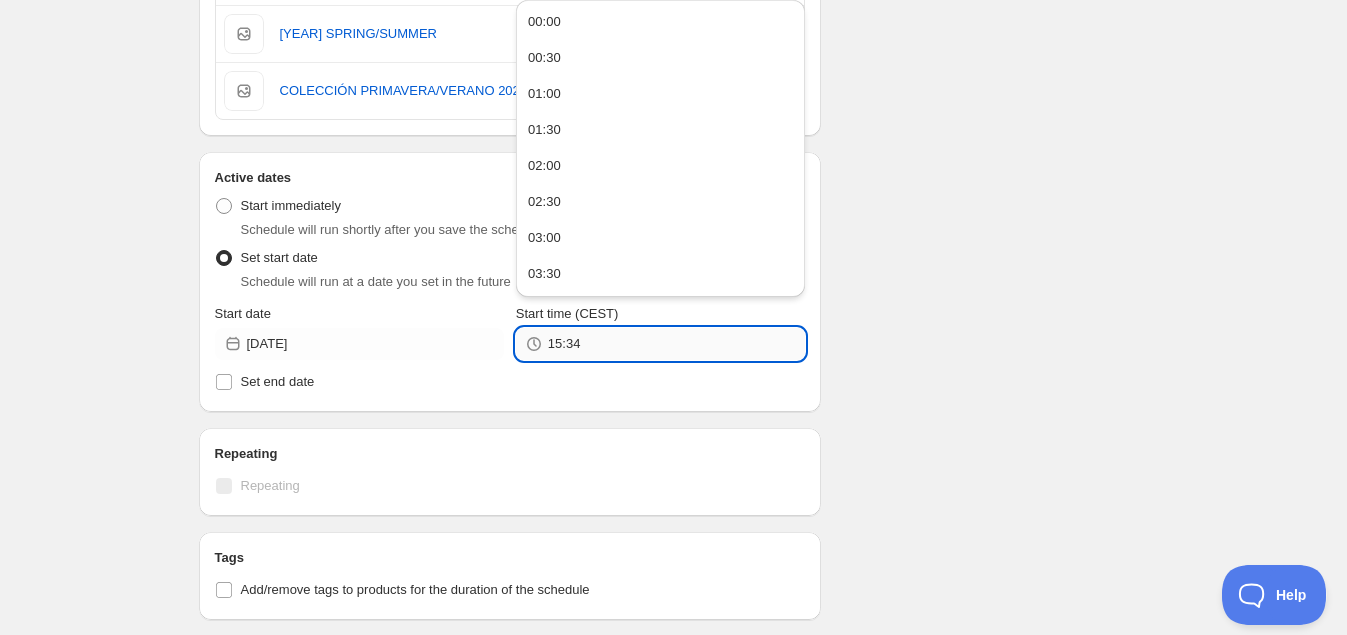 click on "15:34" at bounding box center [676, 344] 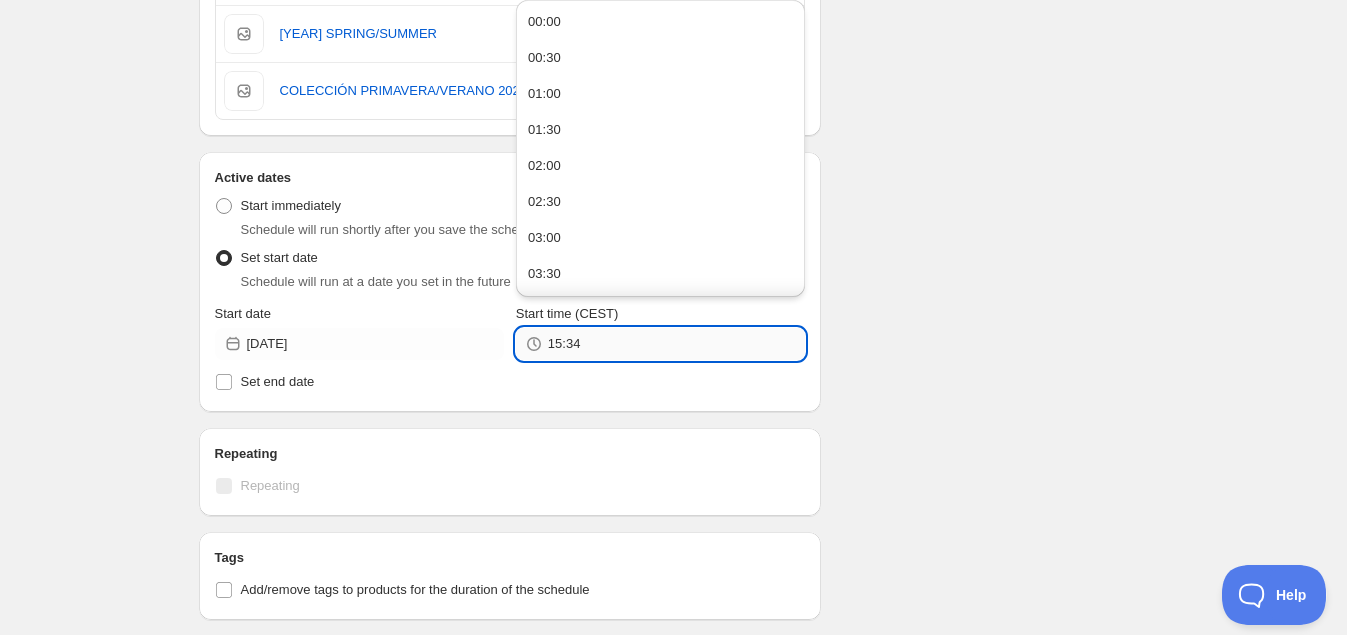 click on "15:34" at bounding box center (676, 344) 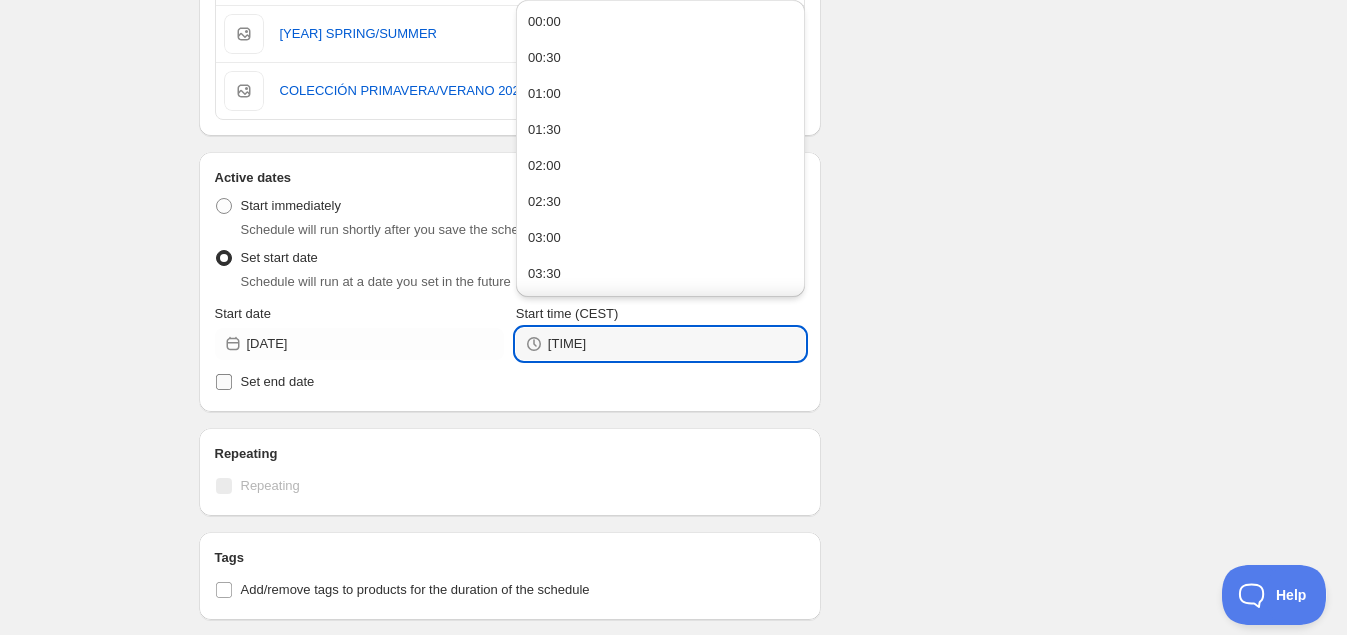 type on "[TIME]" 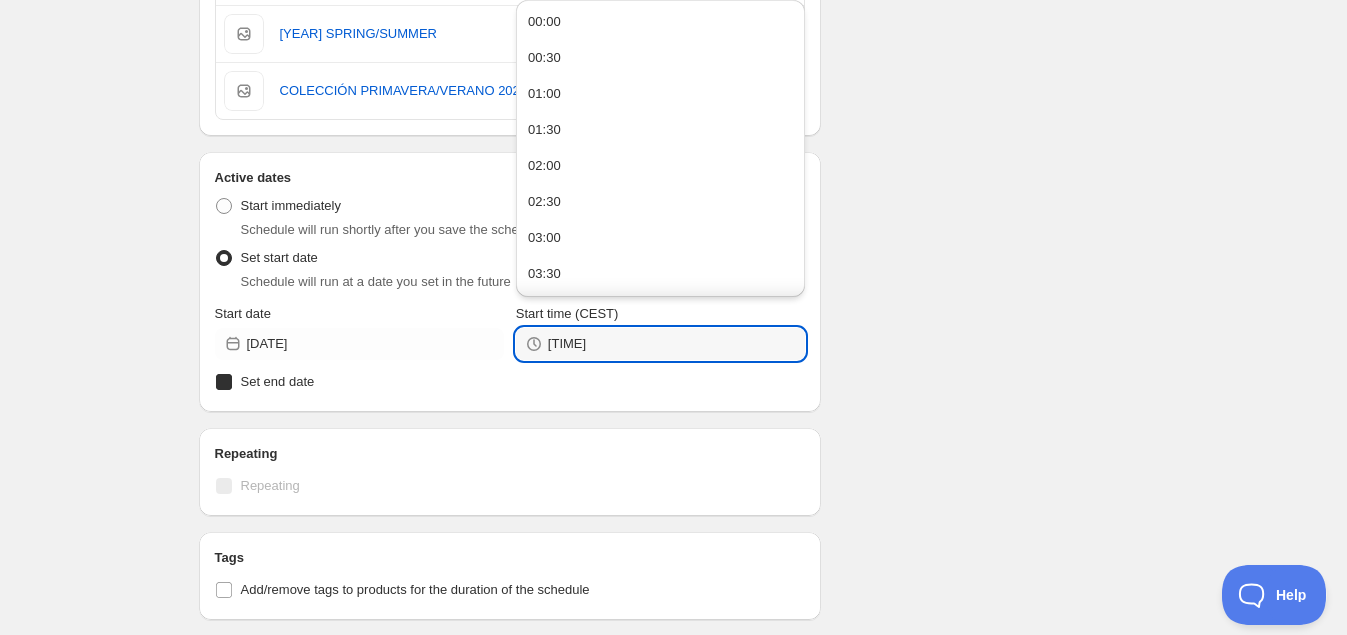 checkbox on "true" 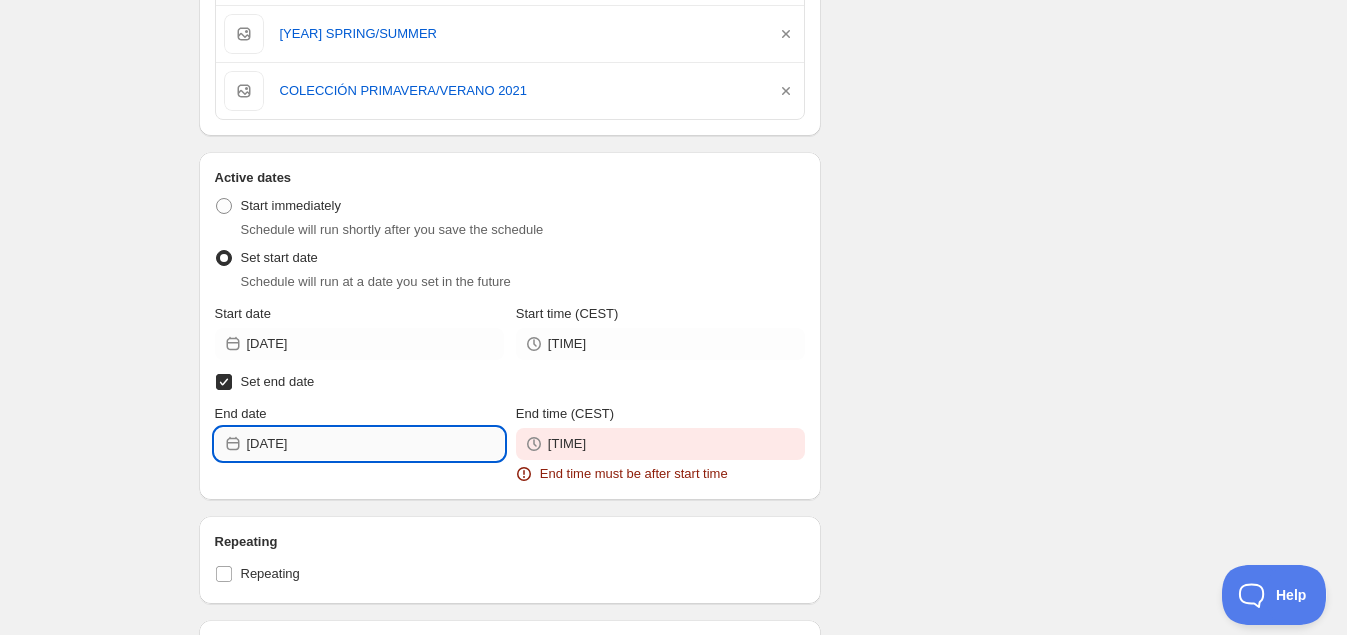 click on "[DATE]" at bounding box center (375, 444) 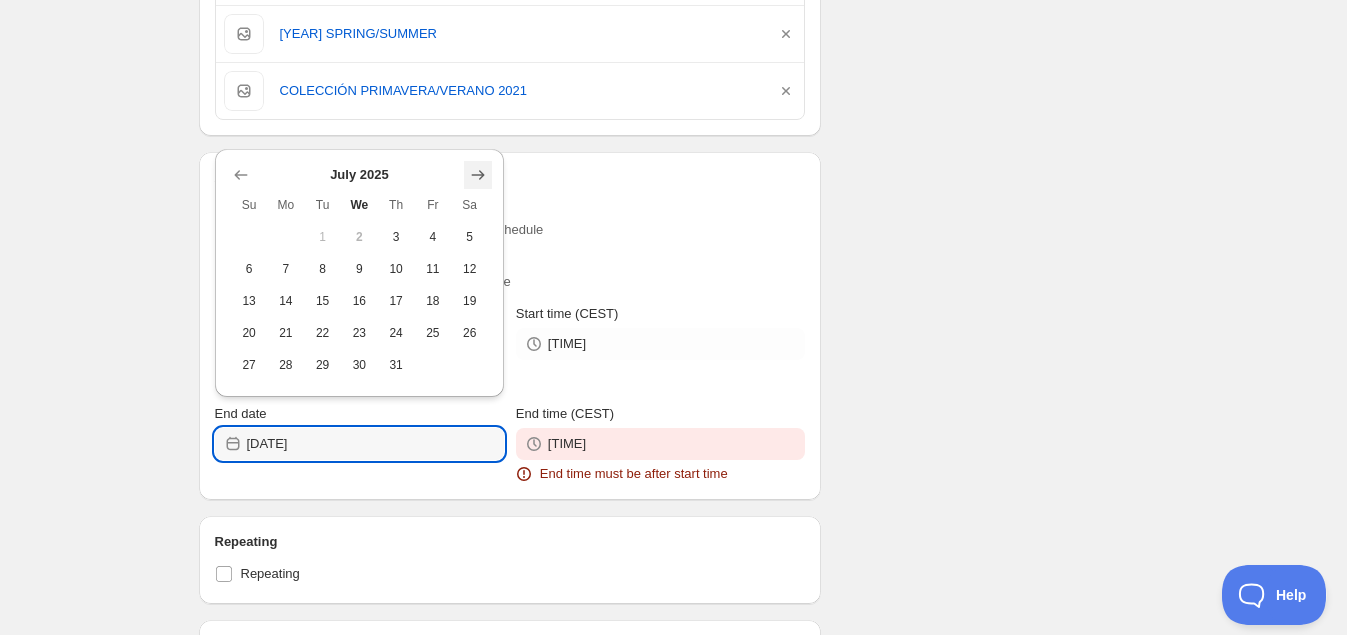 click at bounding box center [478, 175] 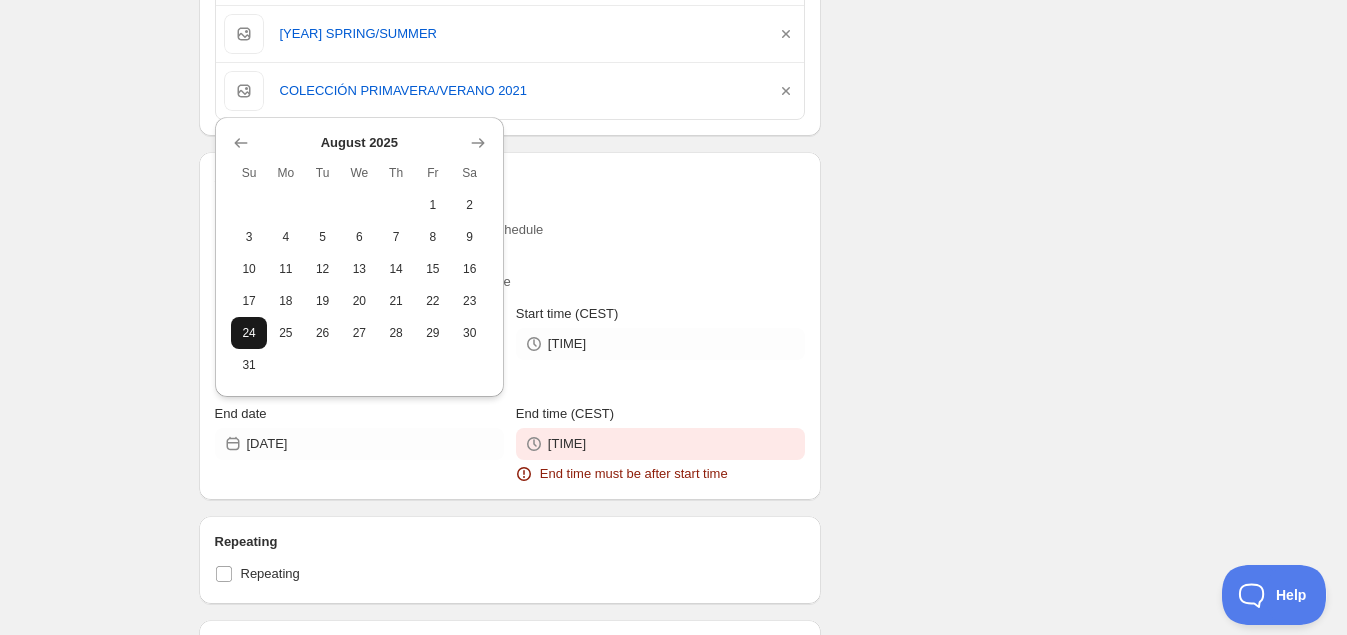 click on "24" at bounding box center (249, 333) 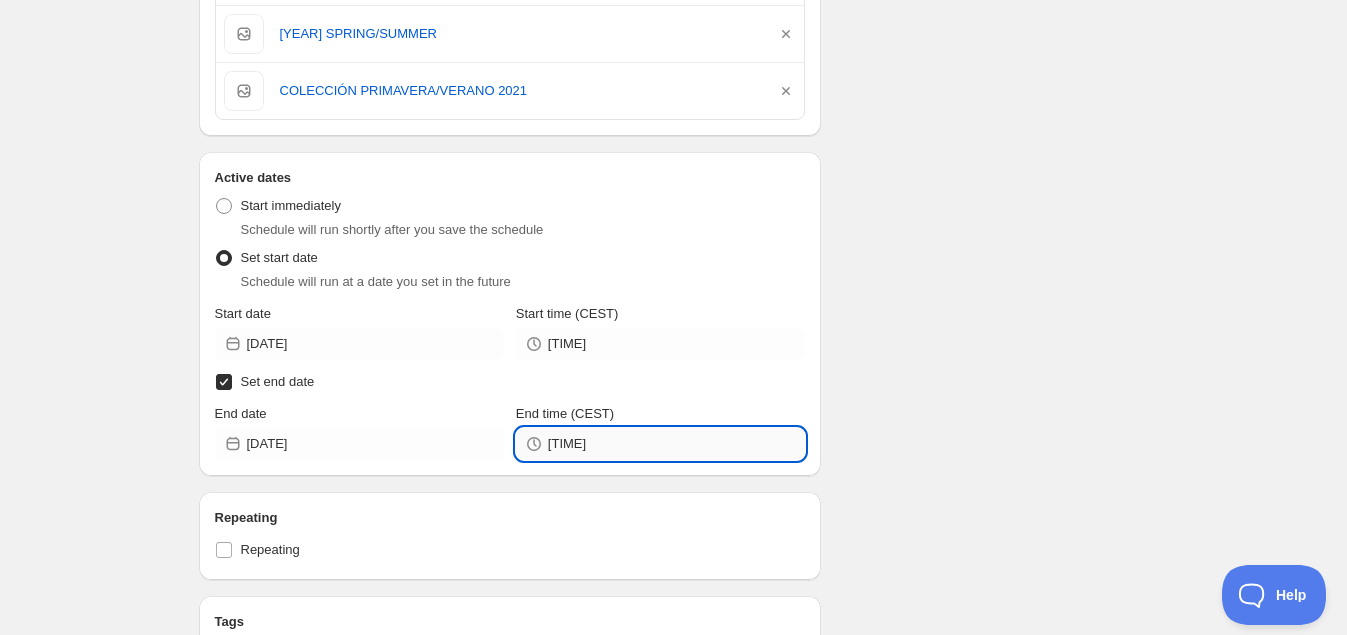 click on "[TIME]" at bounding box center (676, 444) 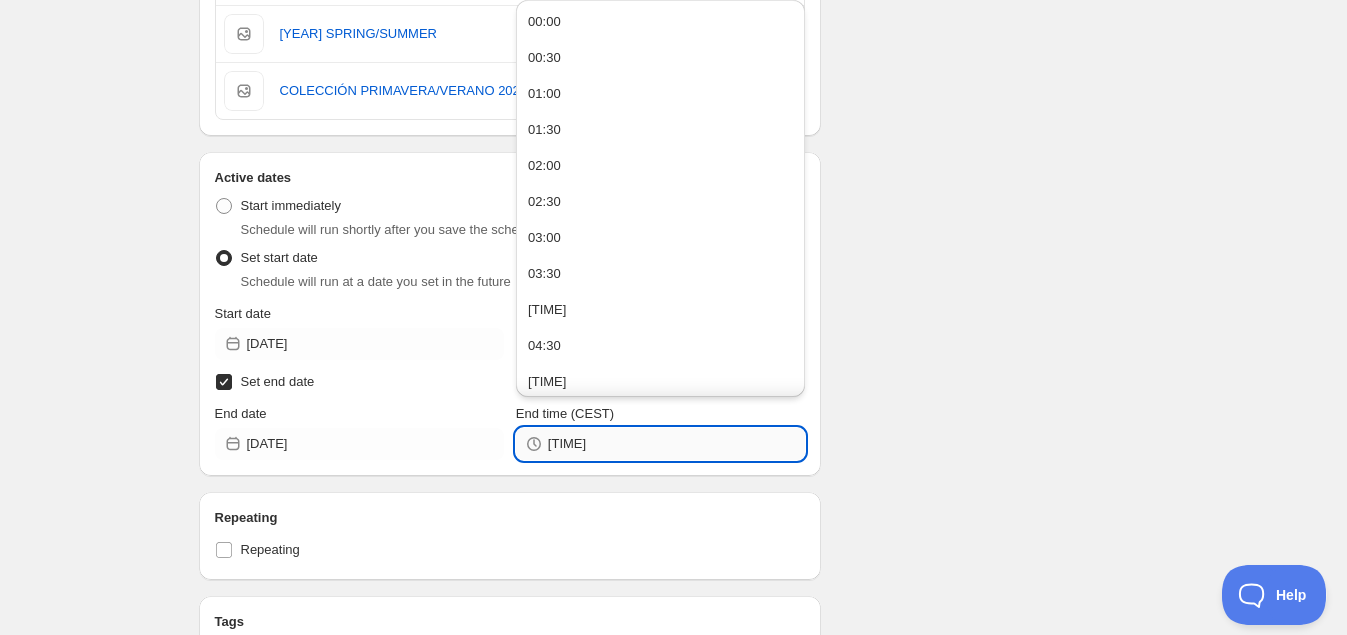 click on "[TIME]" at bounding box center (676, 444) 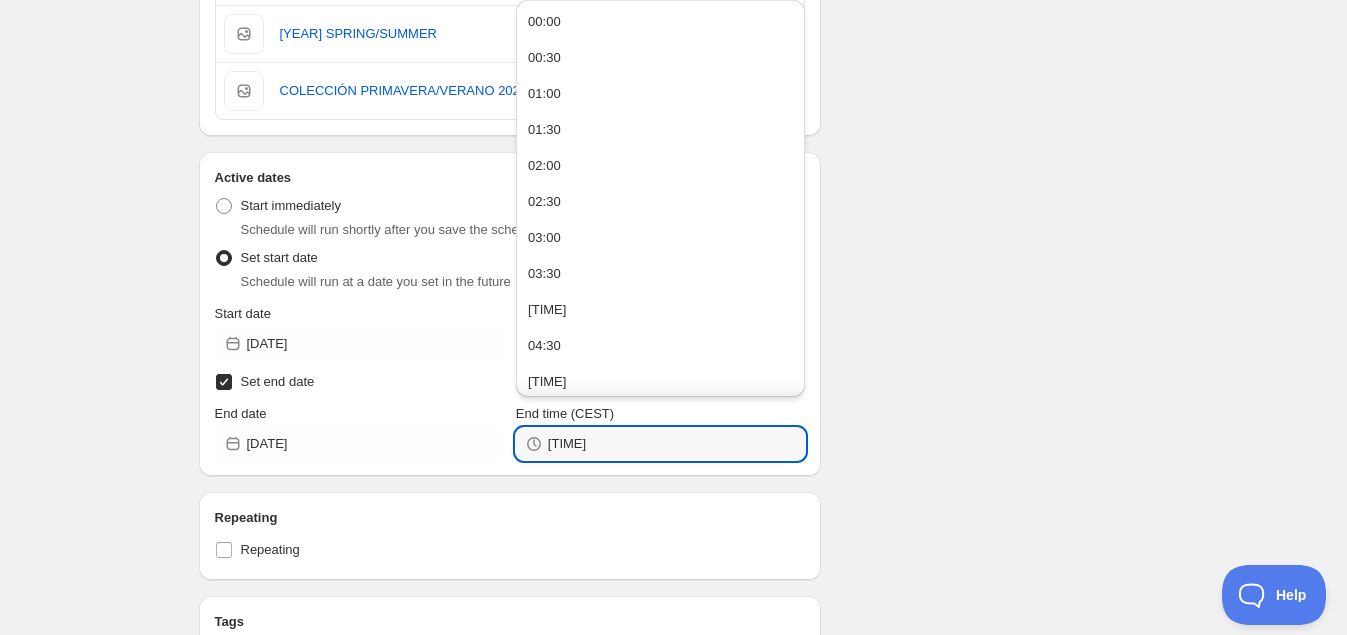 type on "[TIME]" 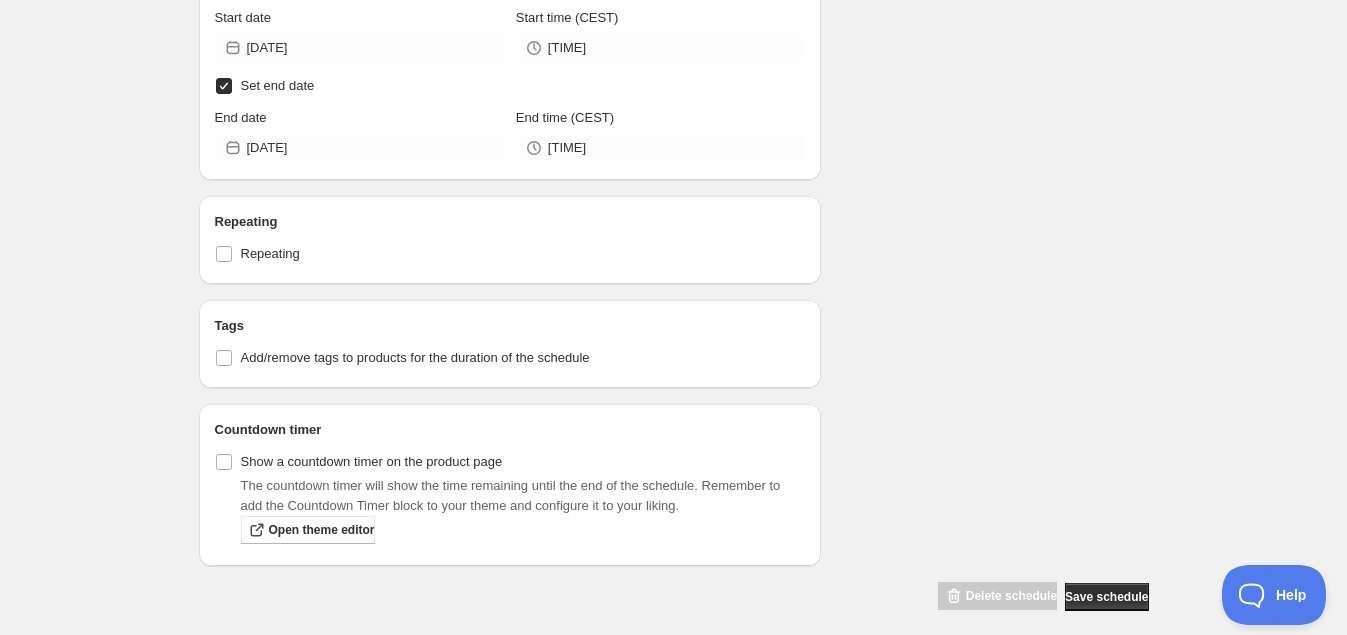 scroll, scrollTop: 1434, scrollLeft: 0, axis: vertical 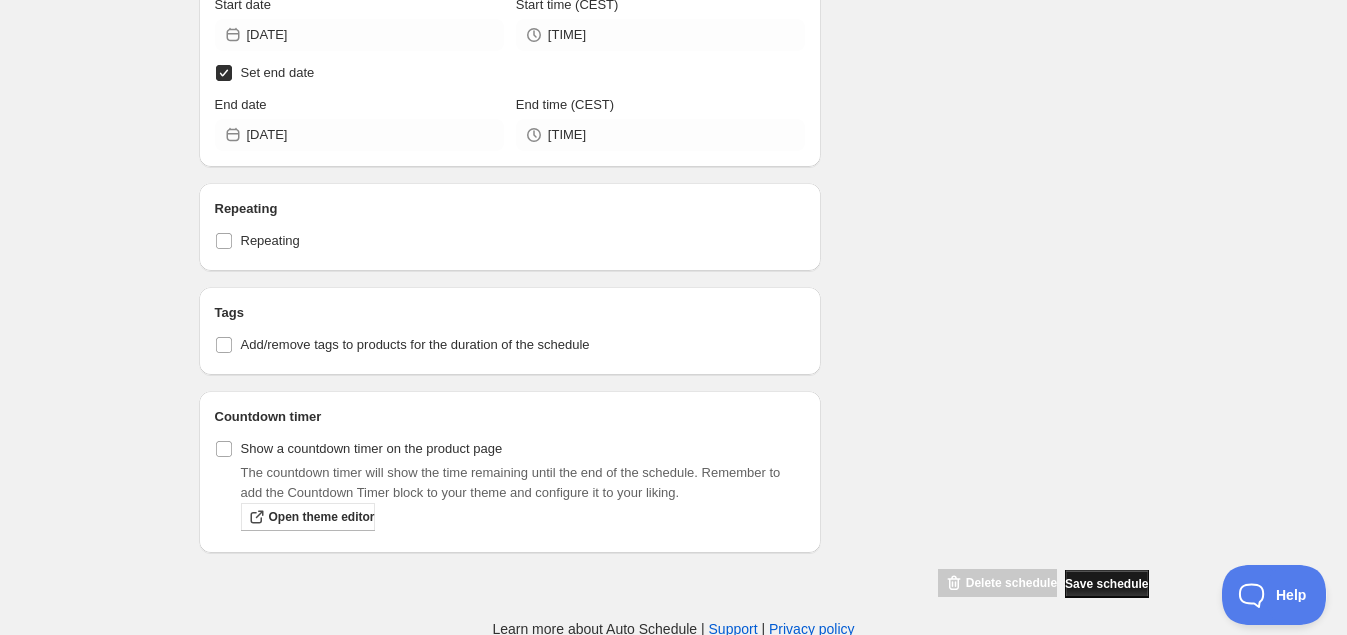 click on "Save schedule" at bounding box center [1106, 584] 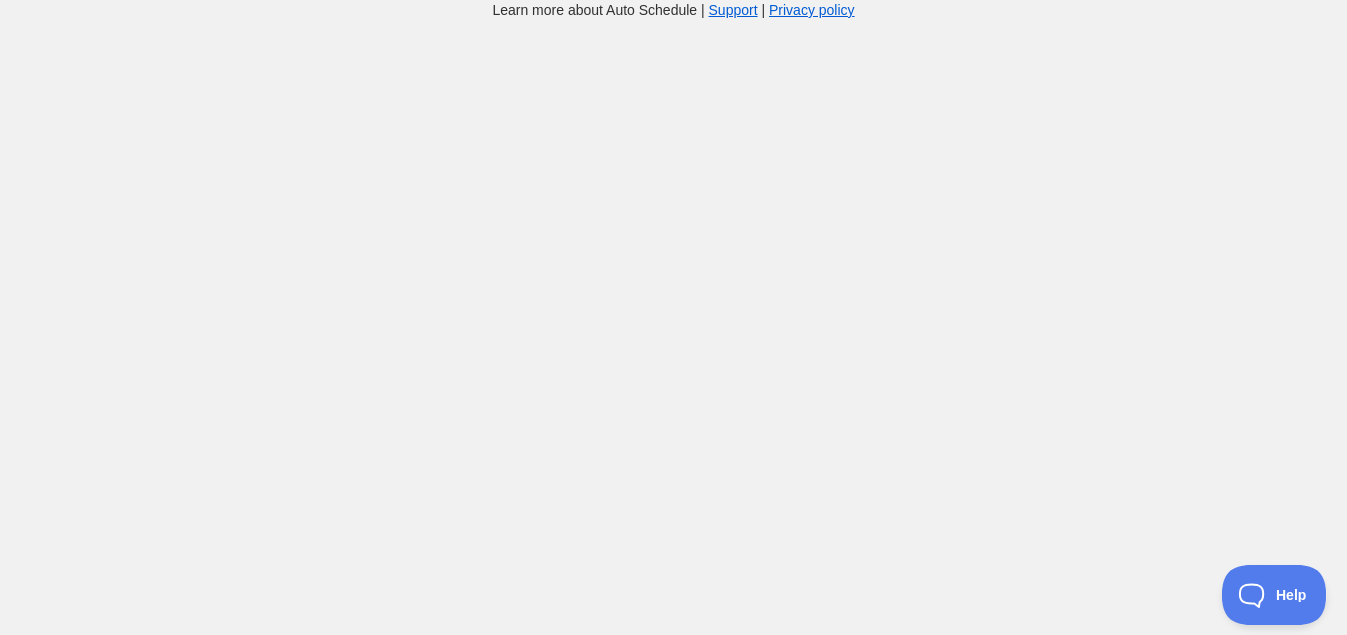 scroll, scrollTop: 0, scrollLeft: 0, axis: both 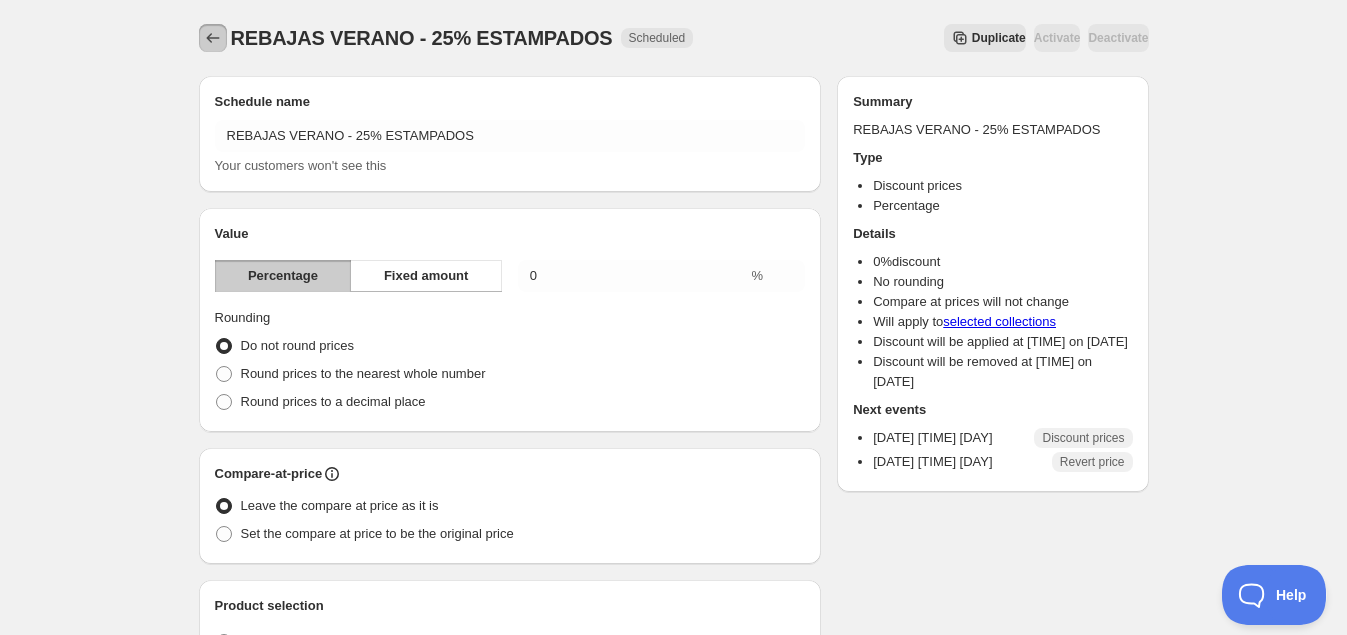 click at bounding box center (213, 38) 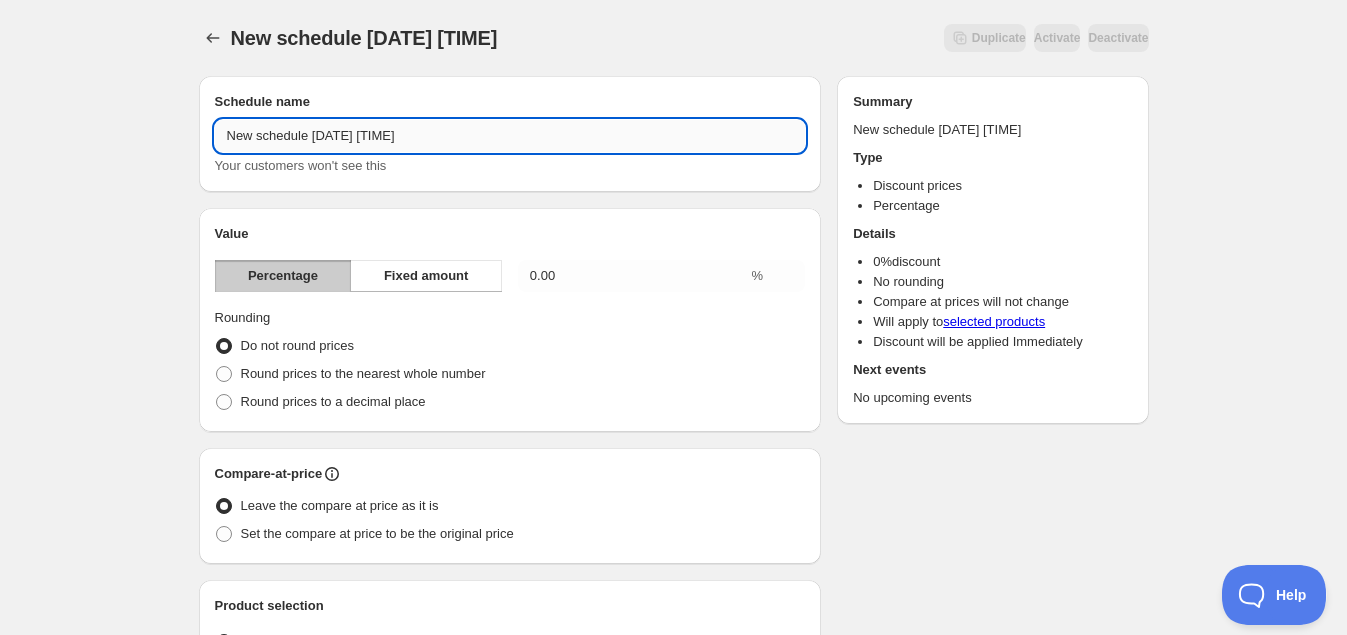 click on "New schedule [DATE] [TIME]" at bounding box center (510, 136) 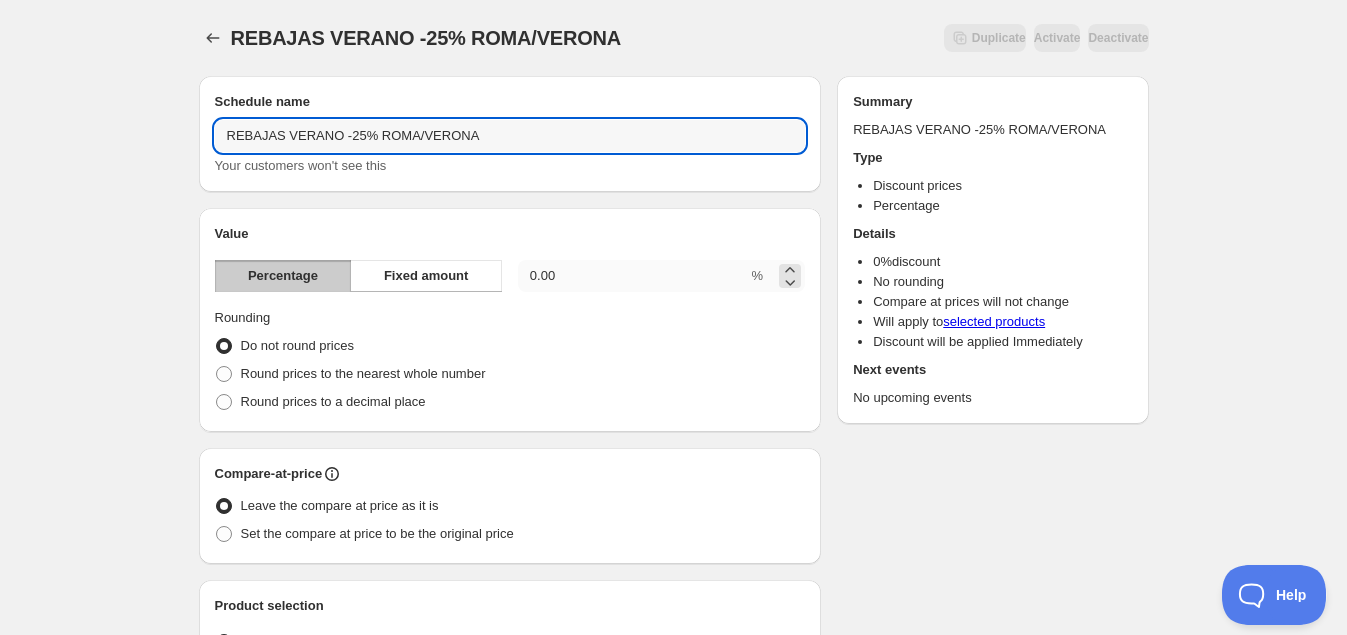type on "REBAJAS VERANO -25% ROMA/VERONA" 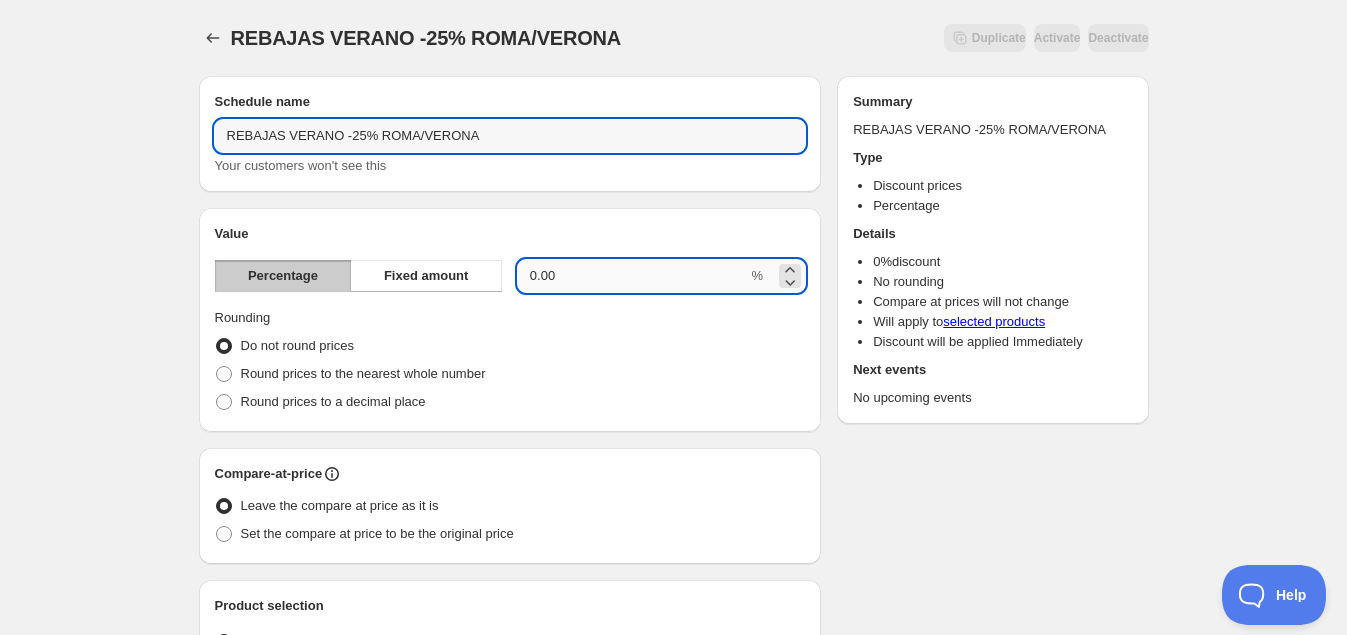 click on "0.00" at bounding box center (633, 276) 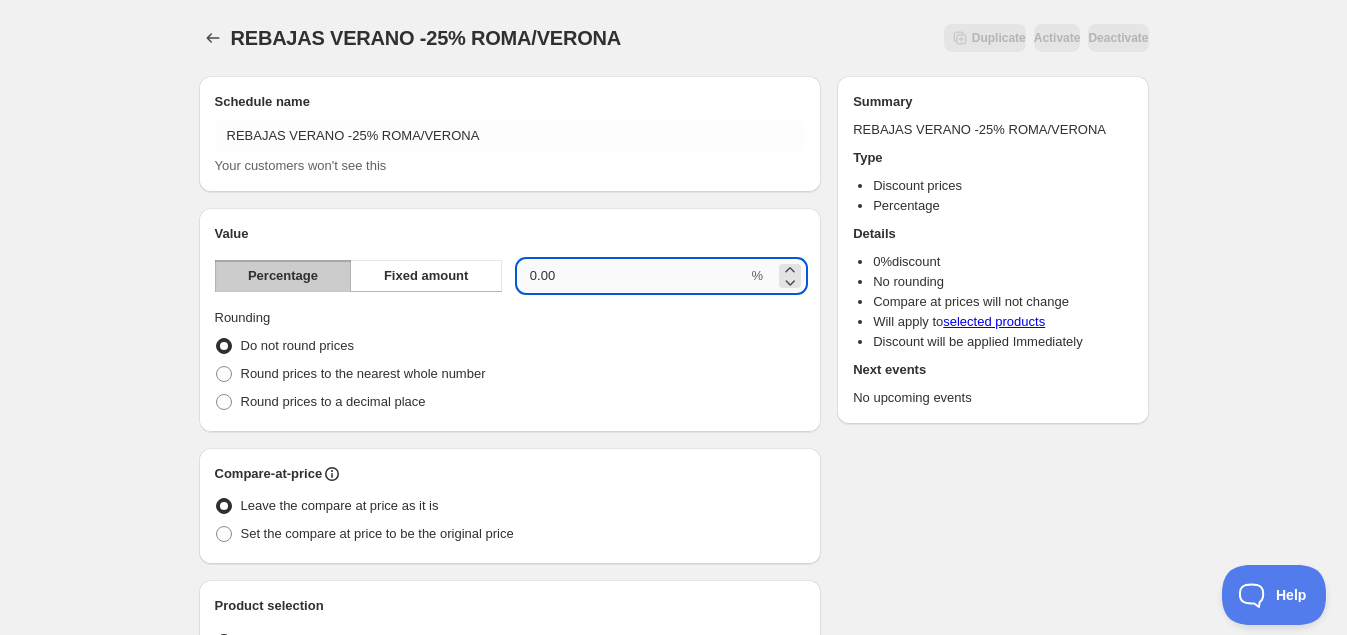 click on "0.00" at bounding box center [633, 276] 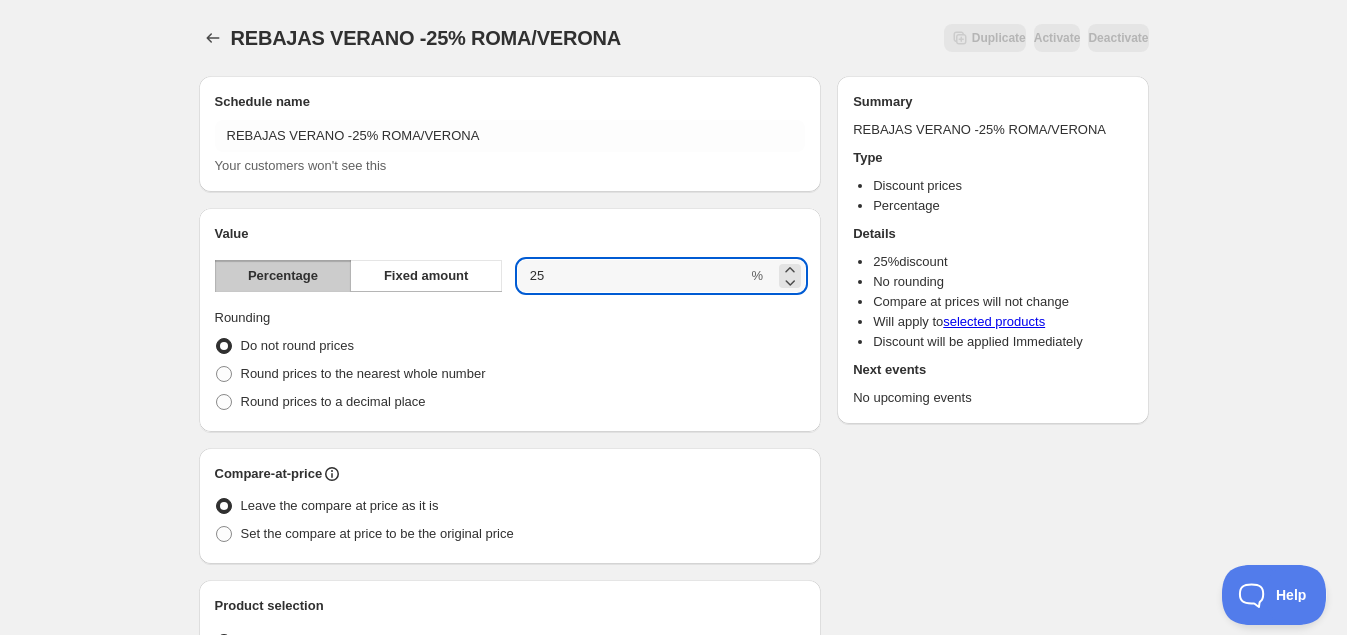 type on "25" 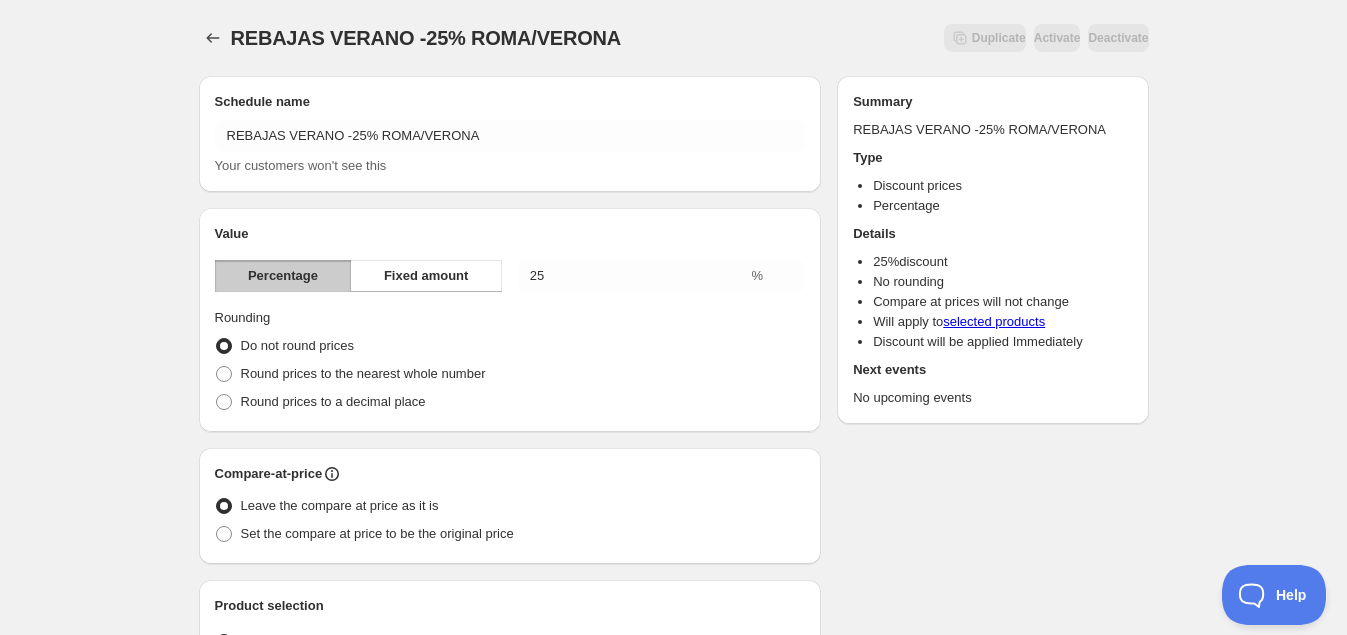 scroll, scrollTop: 249, scrollLeft: 0, axis: vertical 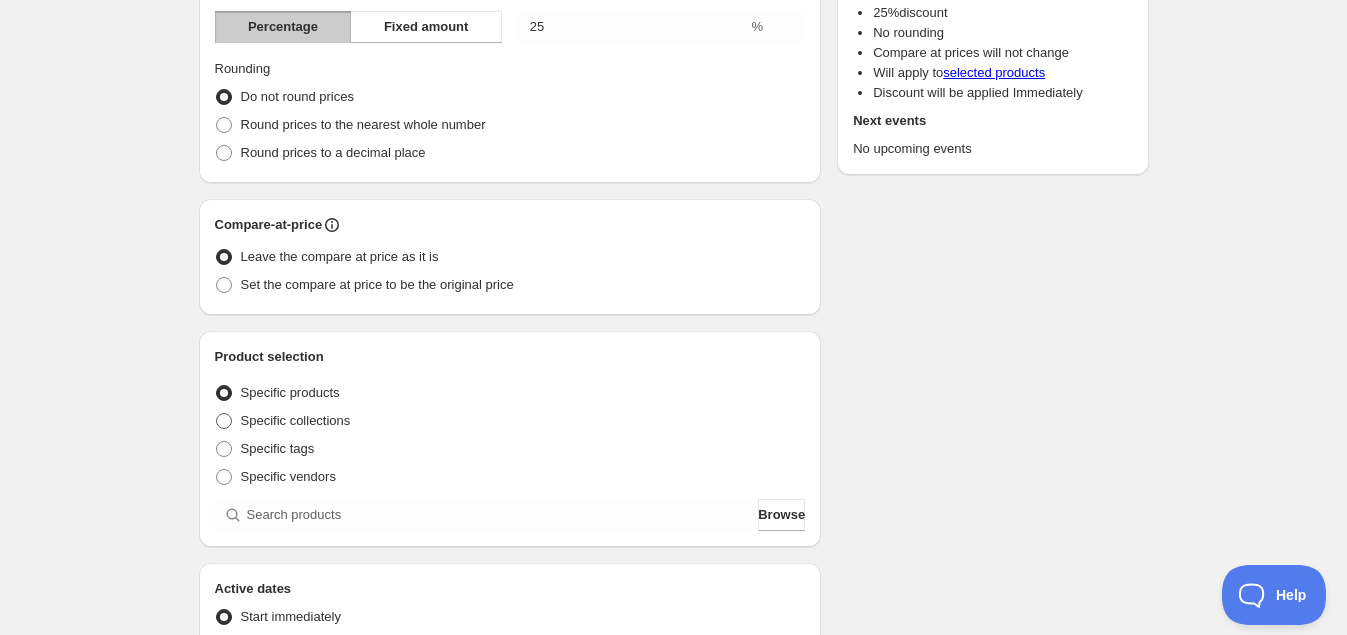 click on "Specific collections" at bounding box center [296, 420] 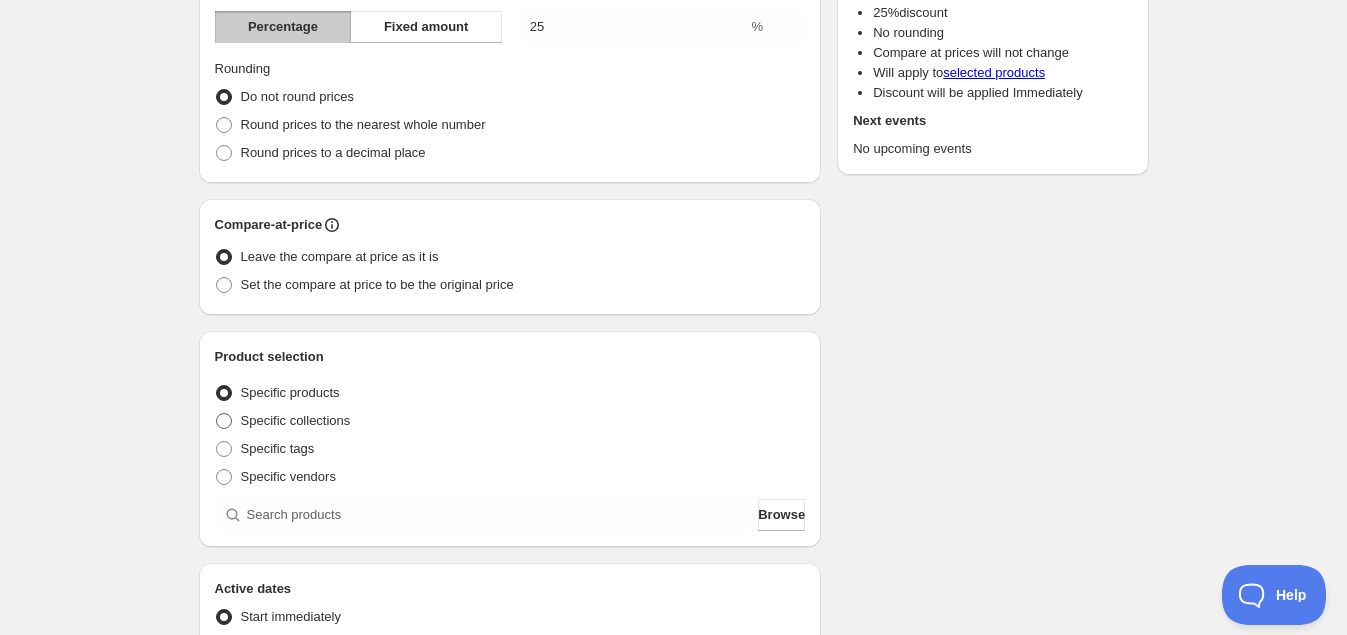 radio on "true" 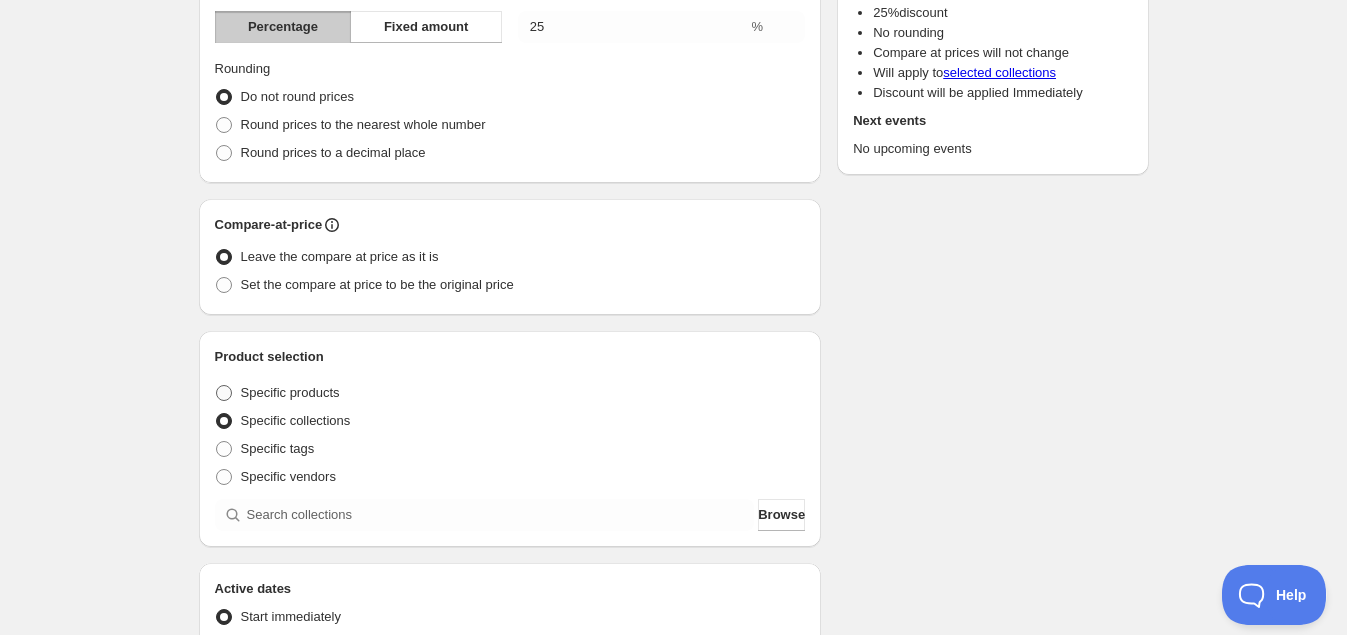 click on "Specific products" at bounding box center (290, 392) 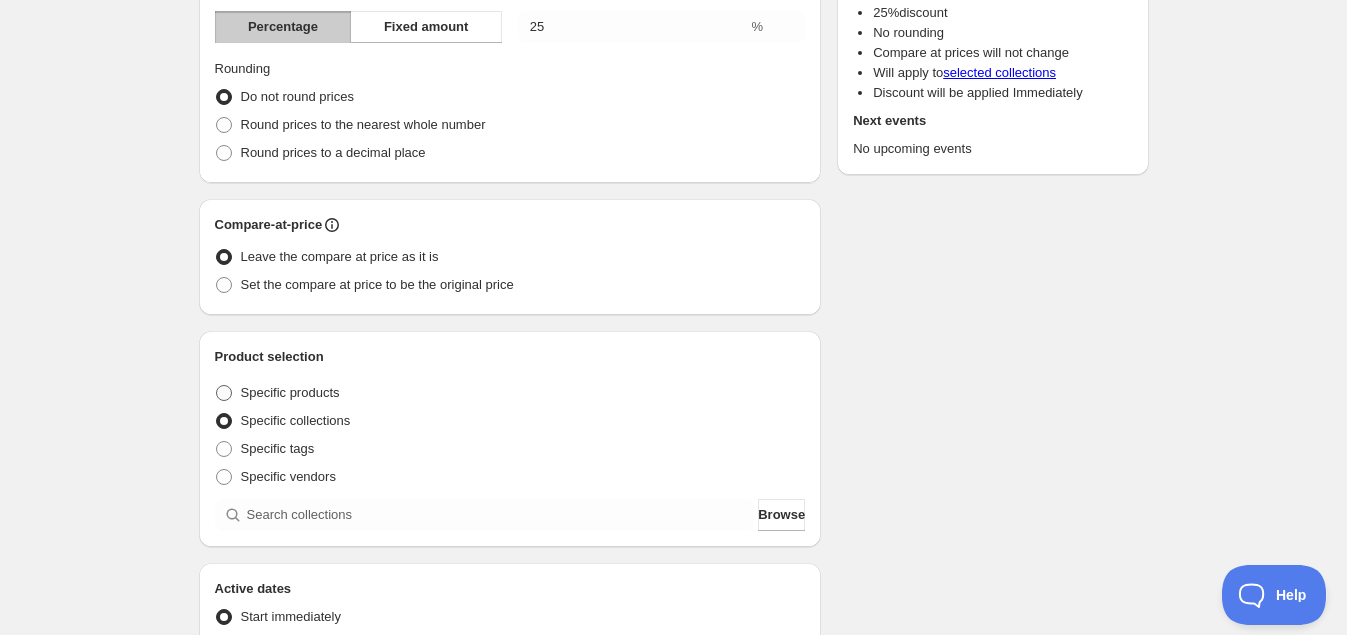 radio on "true" 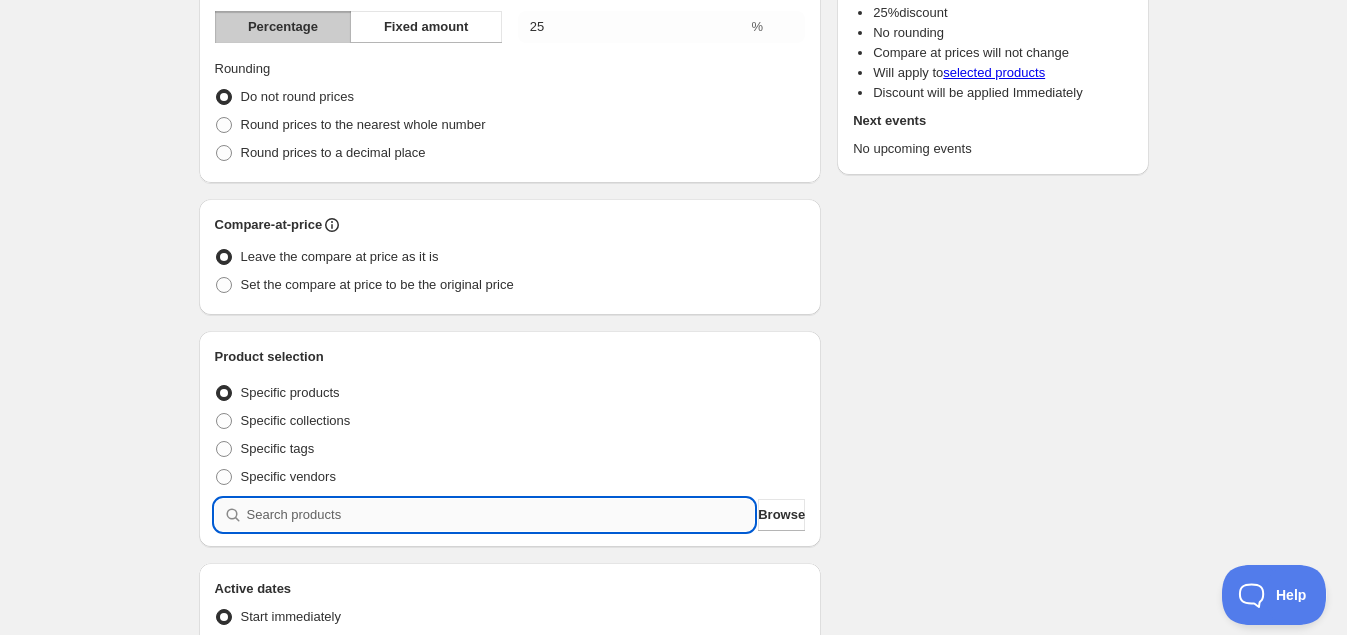 click at bounding box center [501, 515] 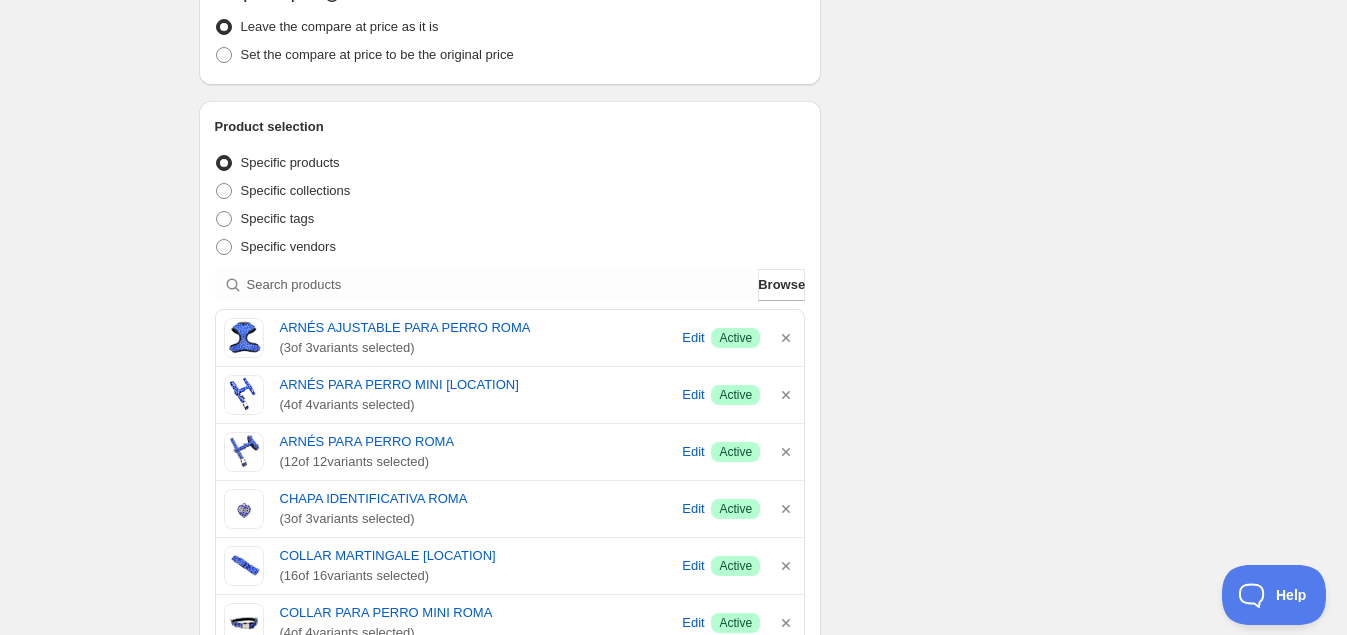 scroll, scrollTop: 499, scrollLeft: 0, axis: vertical 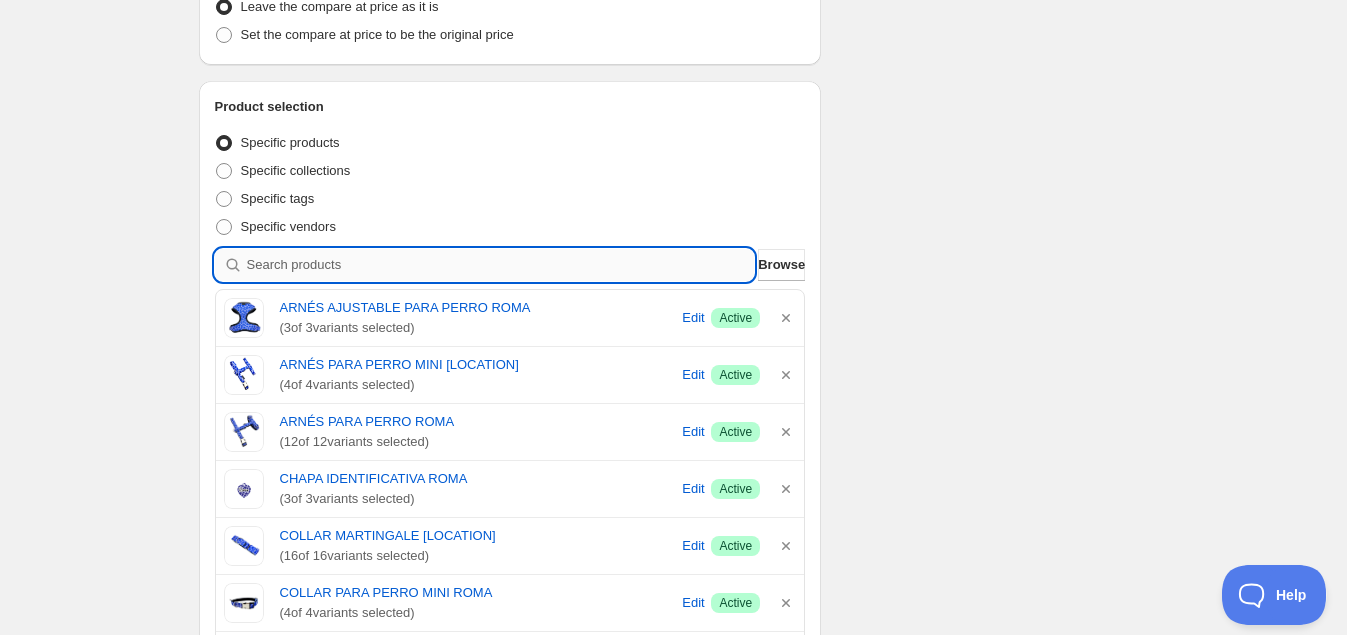 click at bounding box center [501, 265] 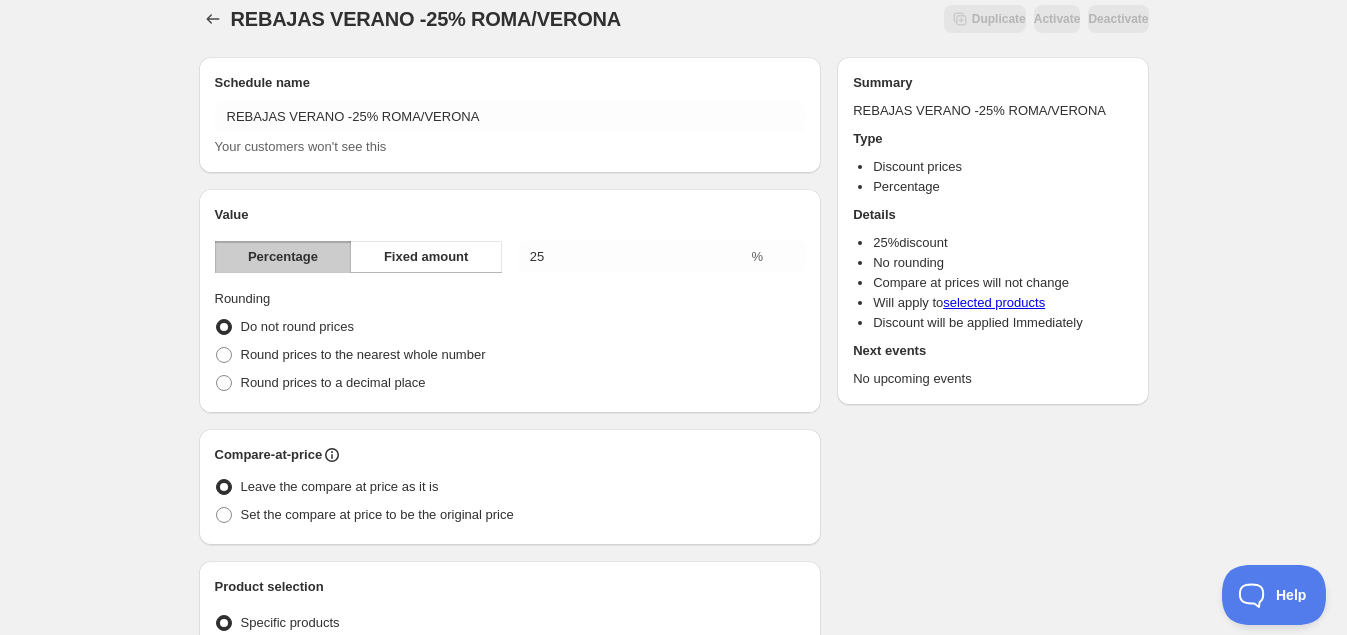 scroll, scrollTop: 0, scrollLeft: 0, axis: both 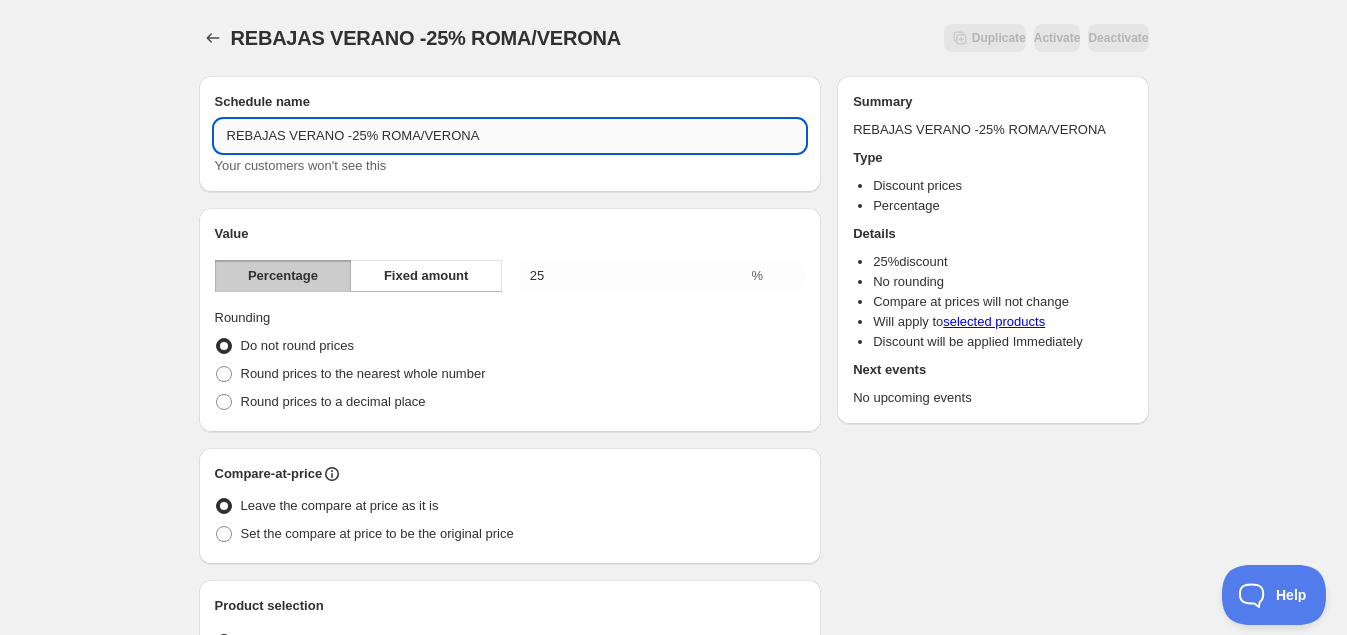 click on "REBAJAS VERANO -25% ROMA/VERONA" at bounding box center [510, 136] 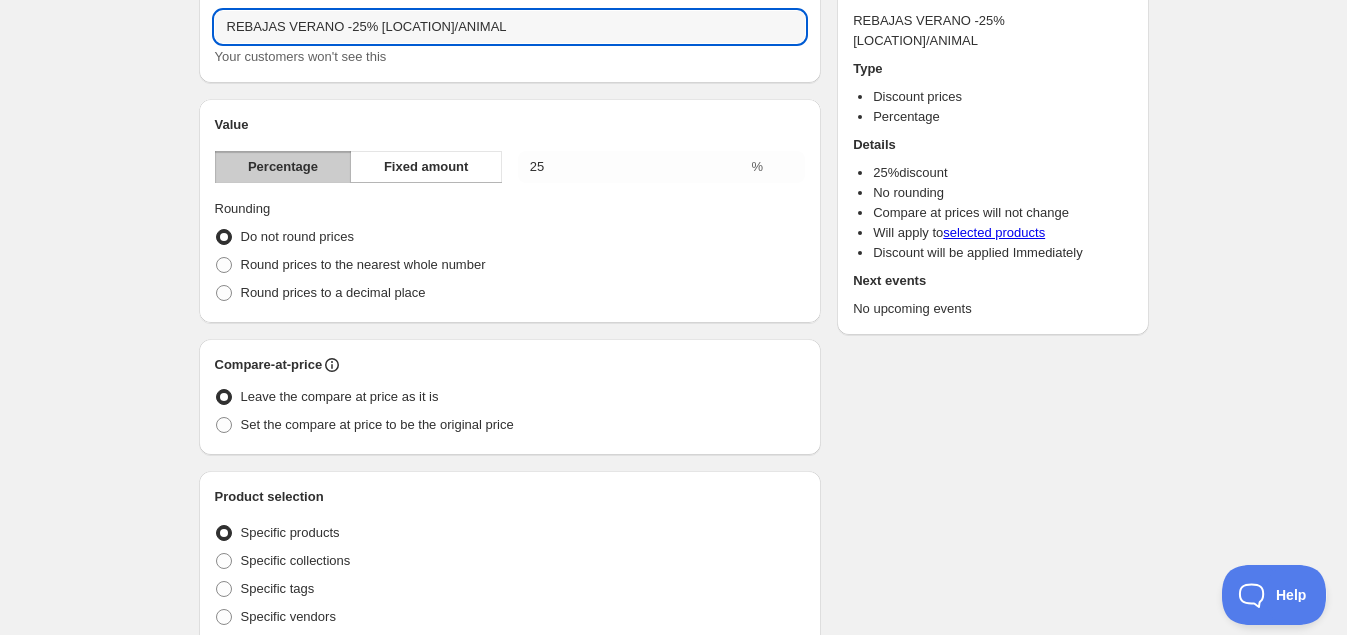 scroll, scrollTop: 249, scrollLeft: 0, axis: vertical 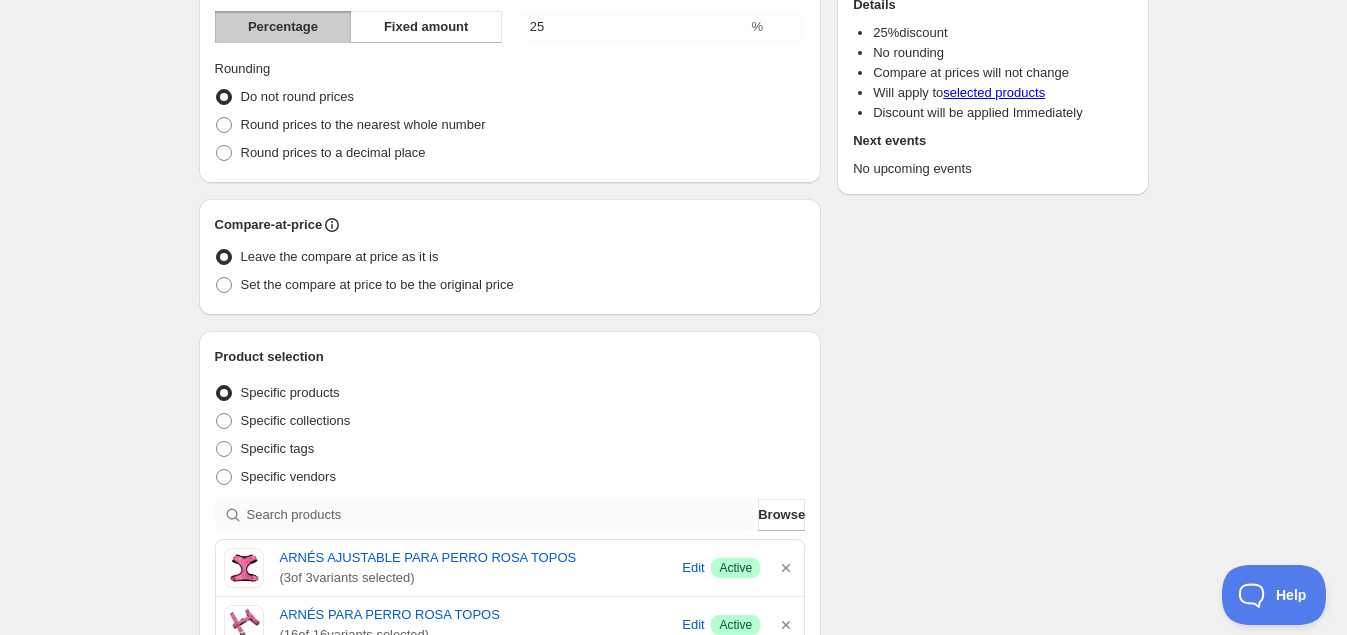type on "REBAJAS VERANO -25% [LOCATION]/ANIMAL" 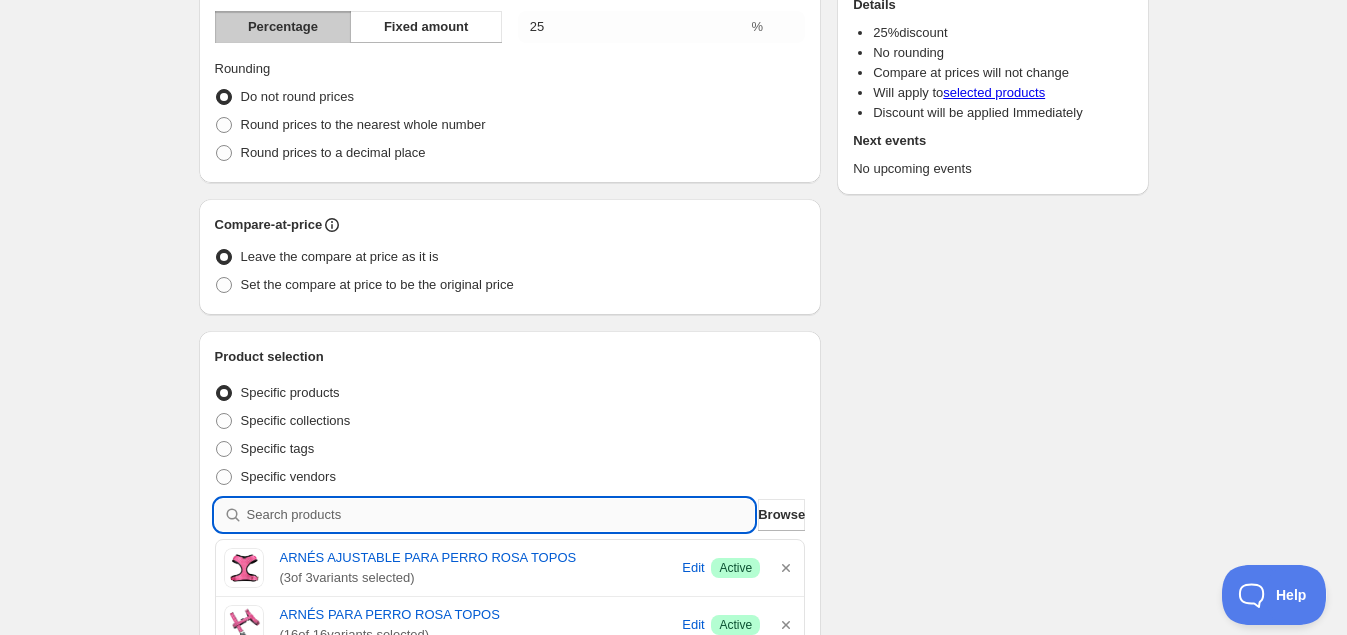 click at bounding box center [501, 515] 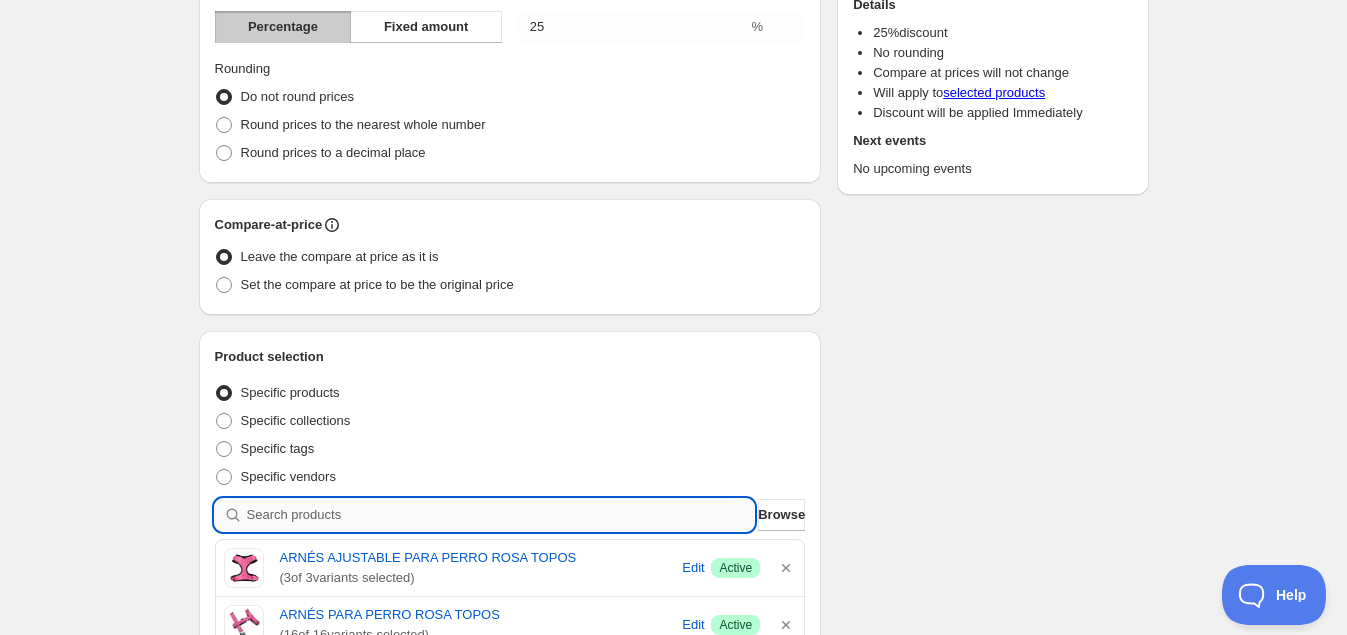 type on "A" 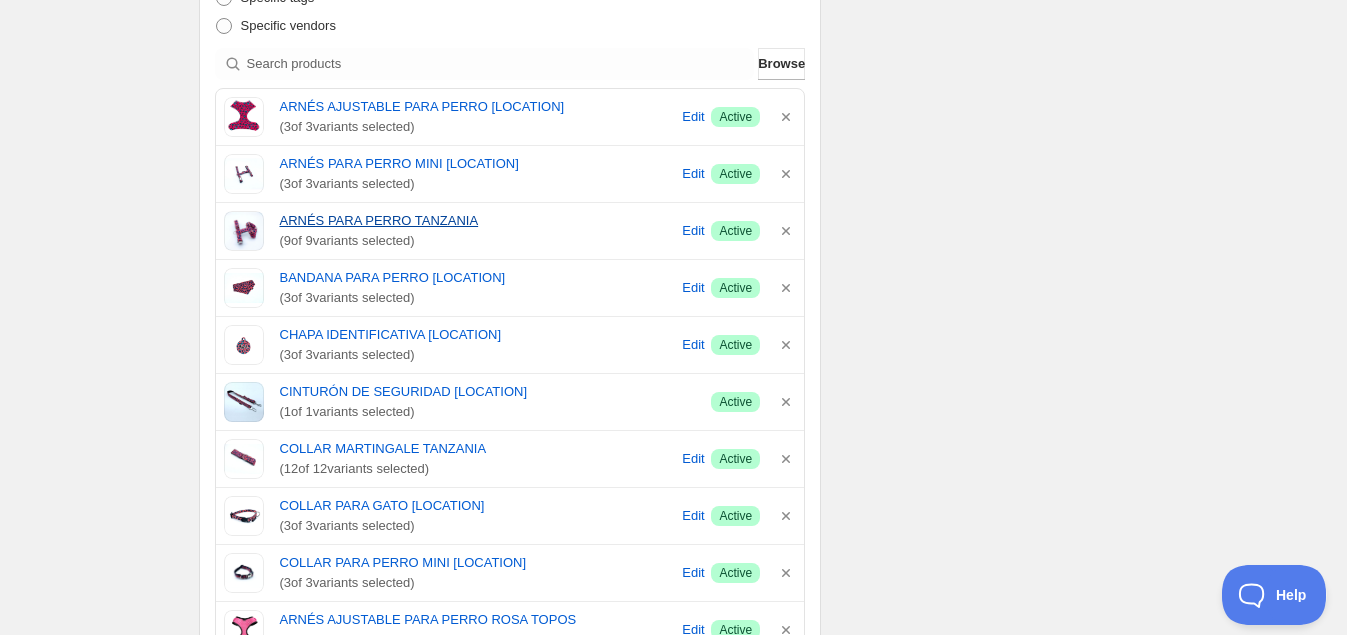 scroll, scrollTop: 499, scrollLeft: 0, axis: vertical 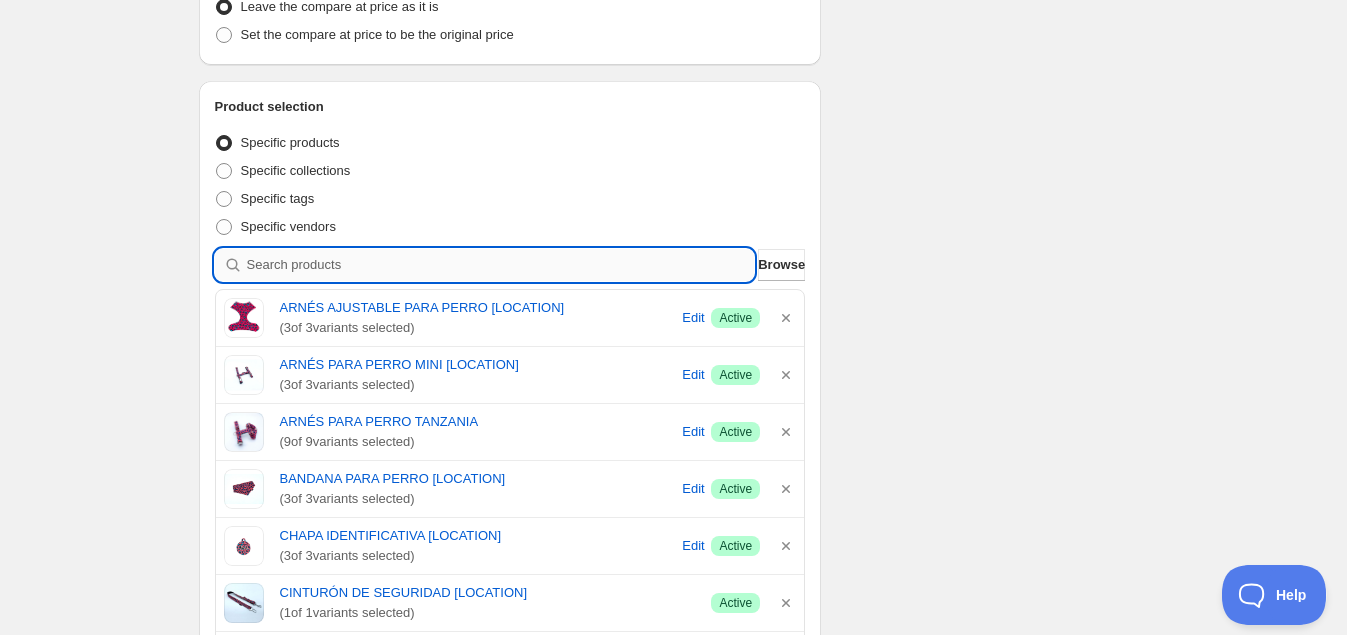 click at bounding box center [501, 265] 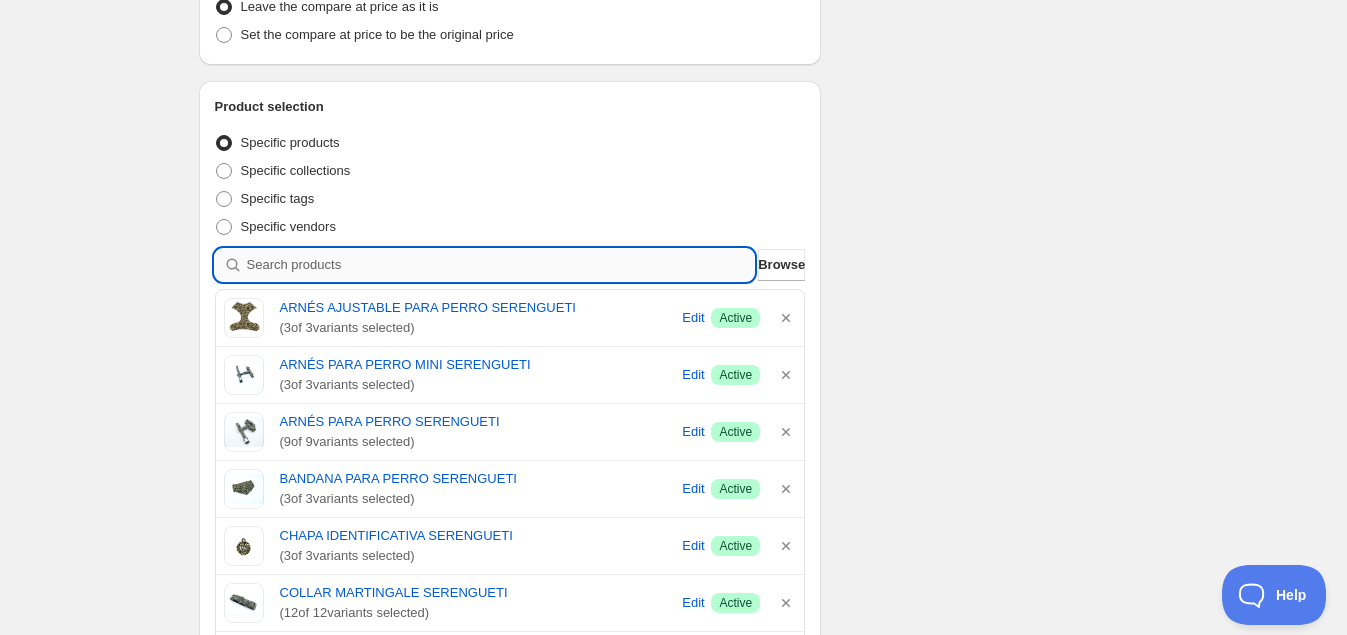 click at bounding box center [501, 265] 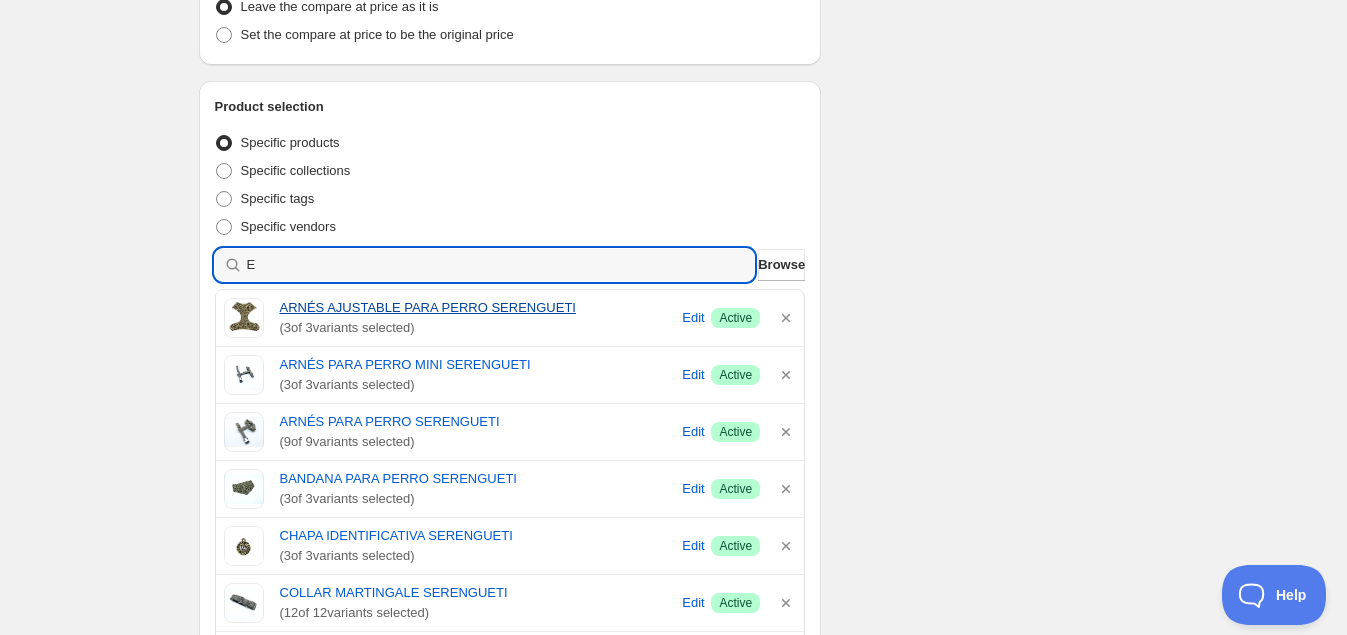 type 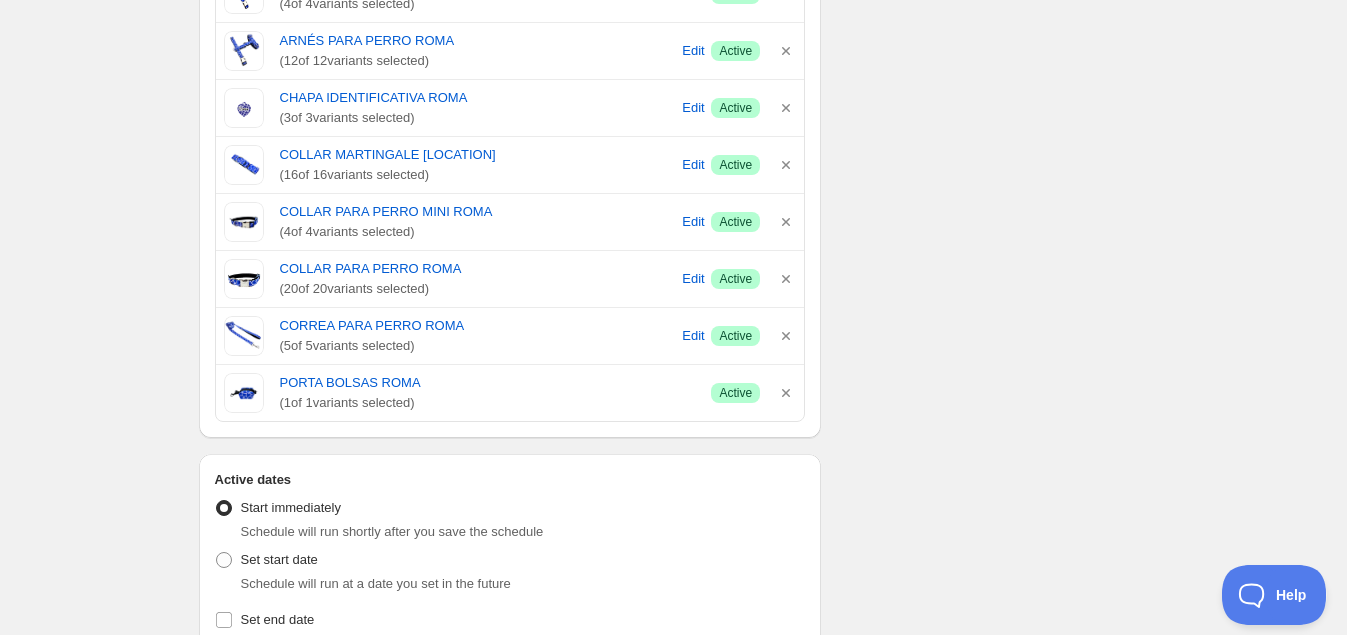 scroll, scrollTop: 3124, scrollLeft: 0, axis: vertical 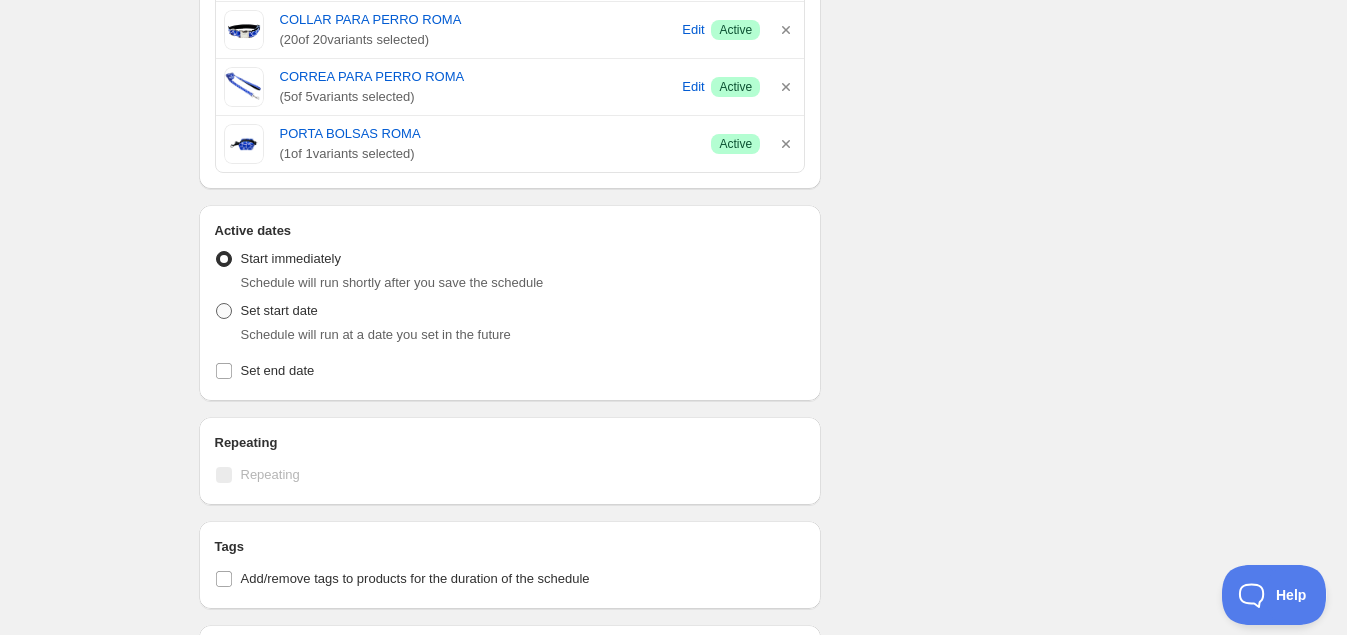 click on "Set start date" at bounding box center (279, 310) 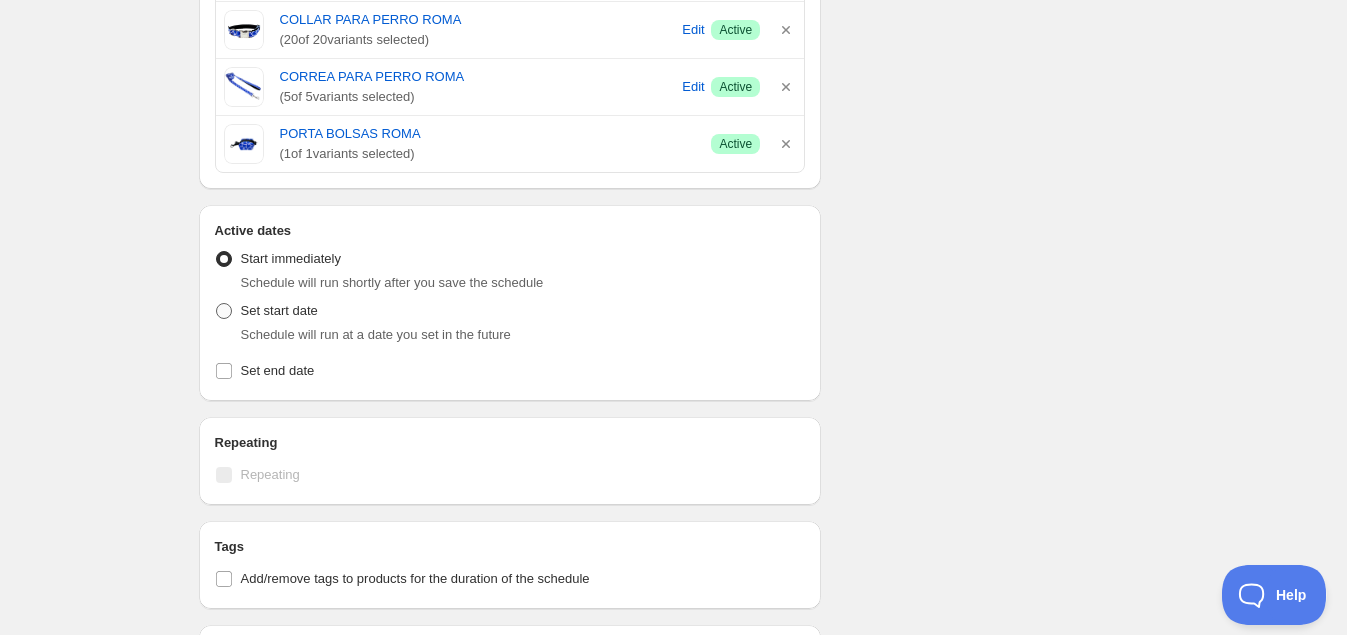 radio on "true" 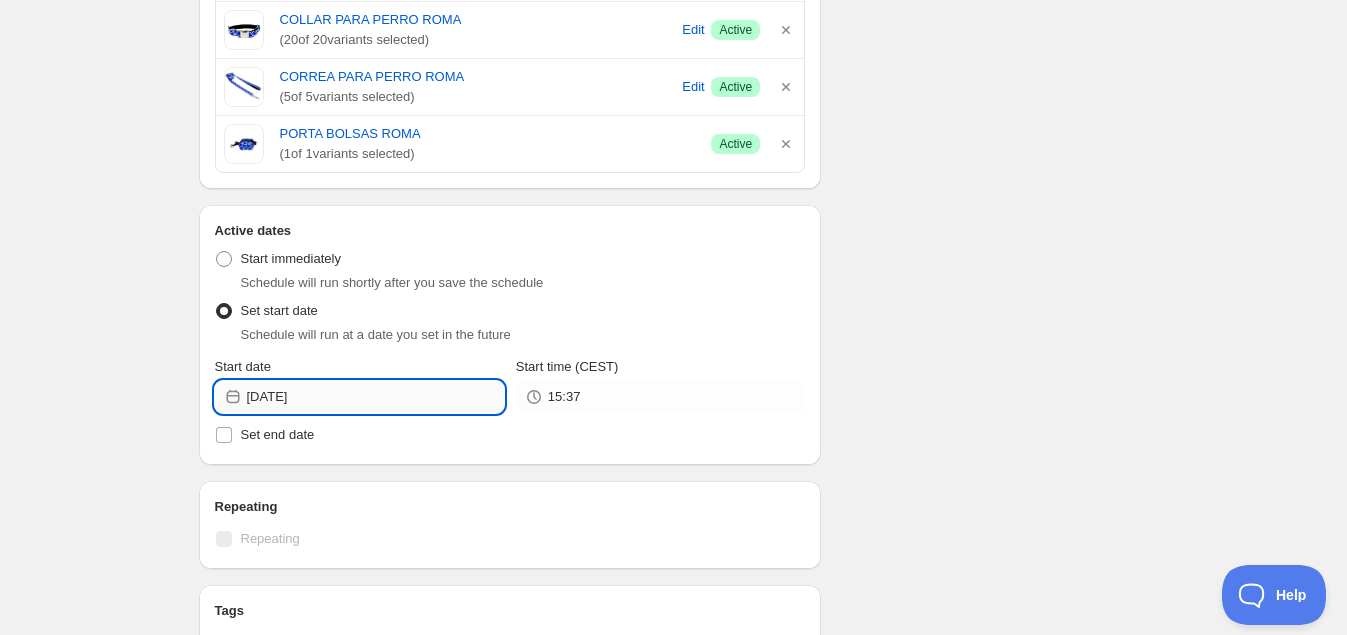 click on "[DATE]" at bounding box center (375, 397) 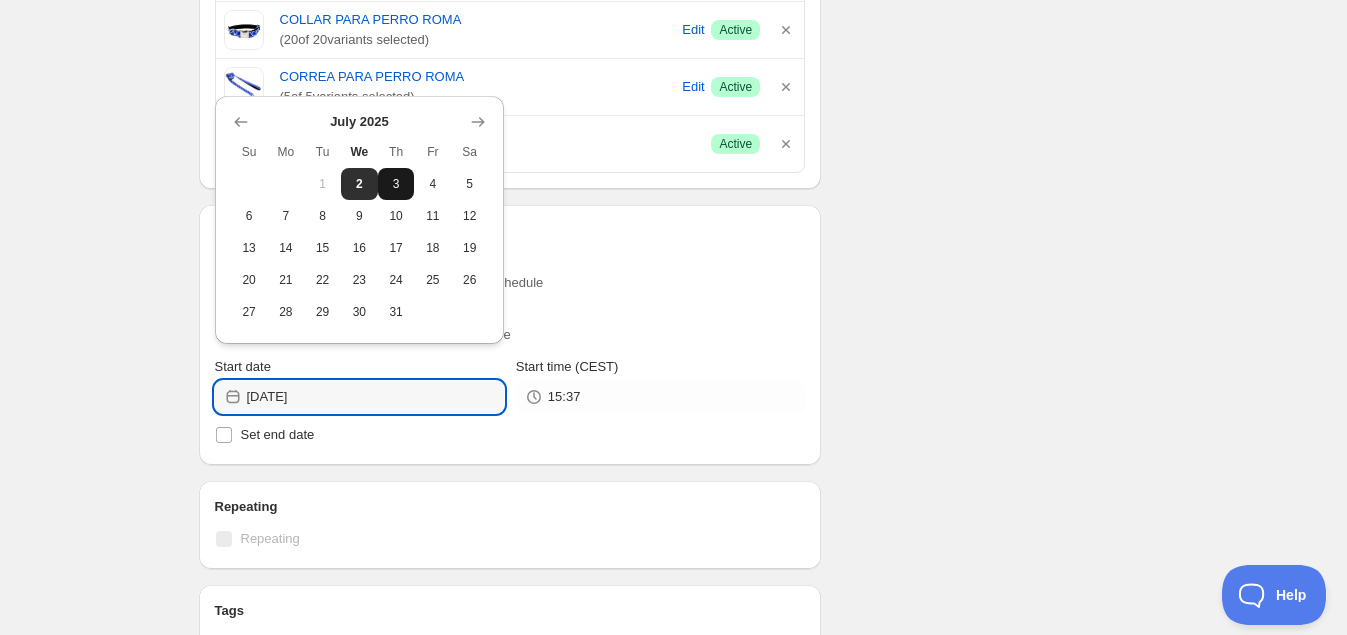 click on "3" at bounding box center [396, 184] 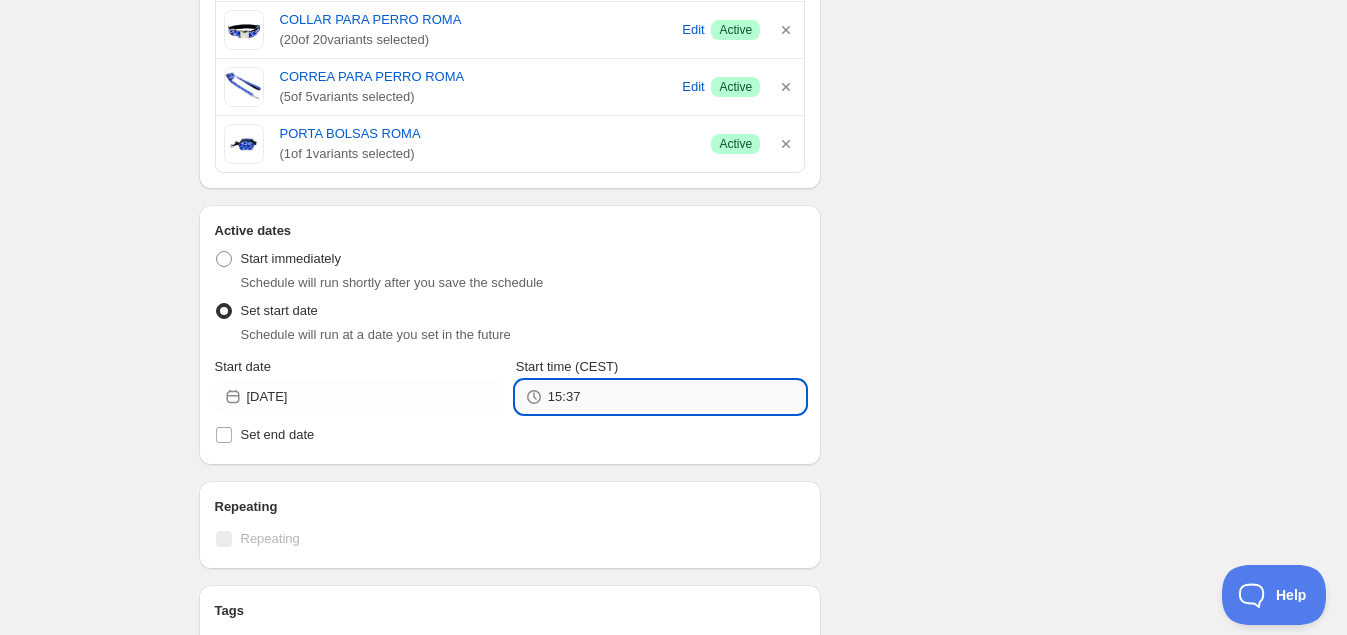 click on "15:37" at bounding box center (676, 397) 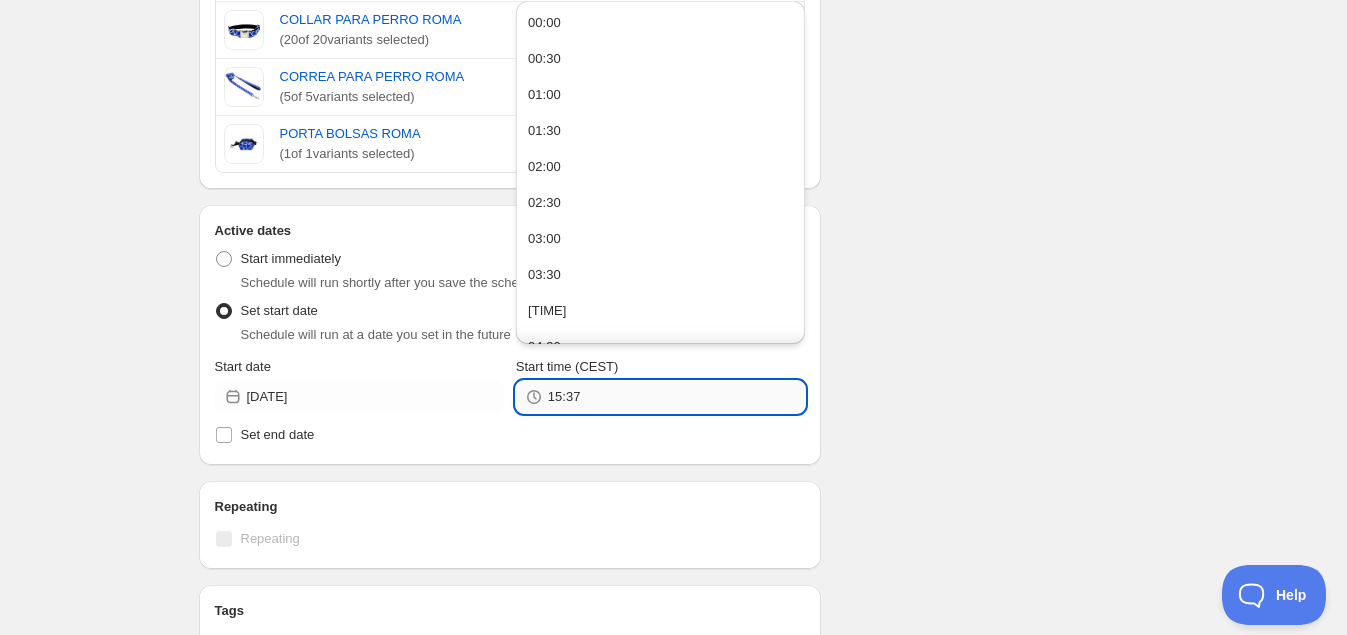 click on "15:37" at bounding box center [676, 397] 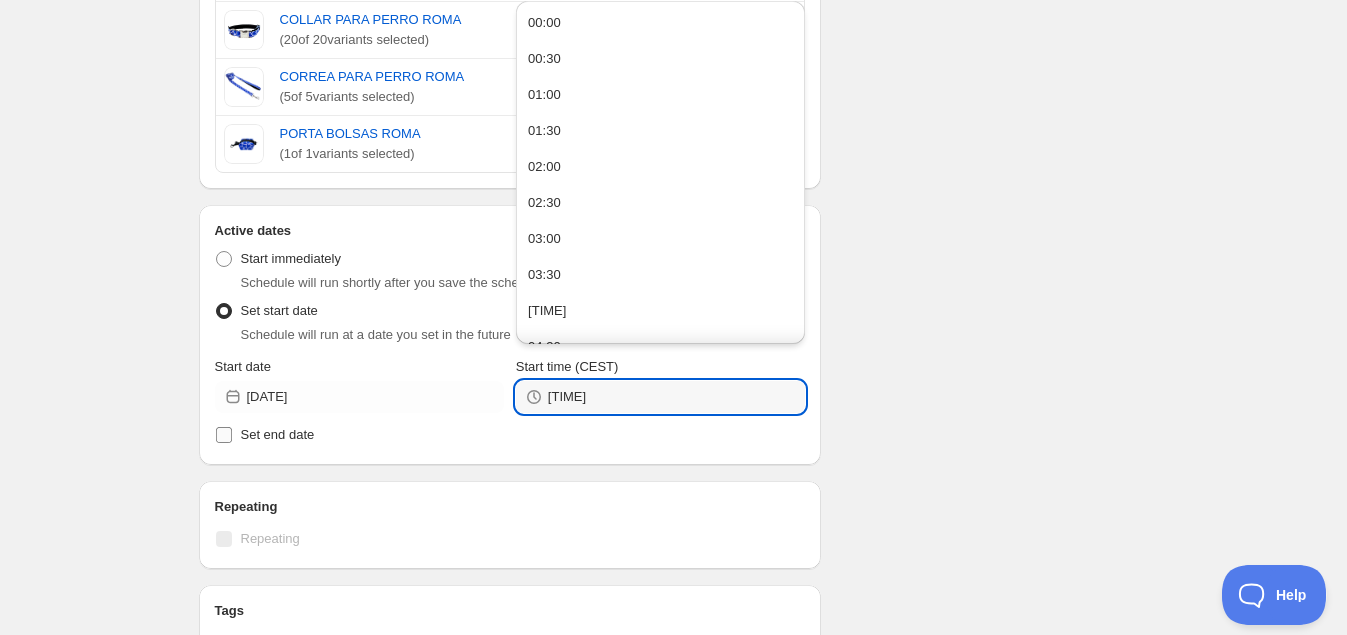 type on "[TIME]" 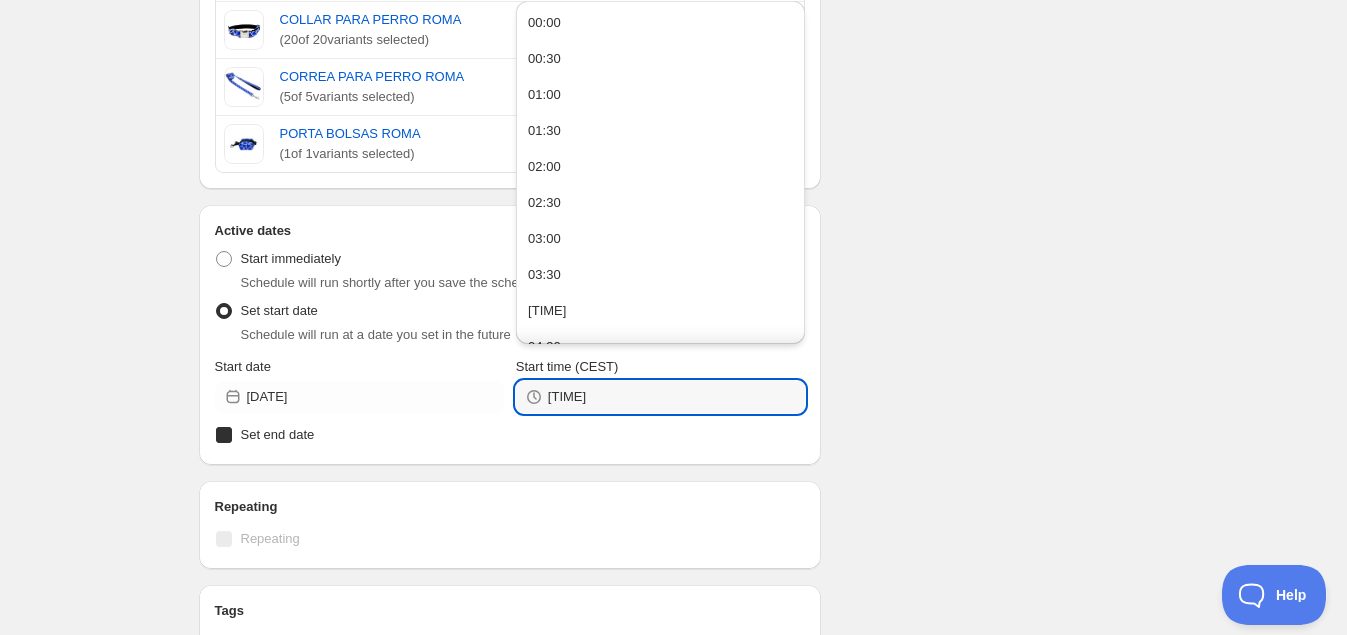 checkbox on "true" 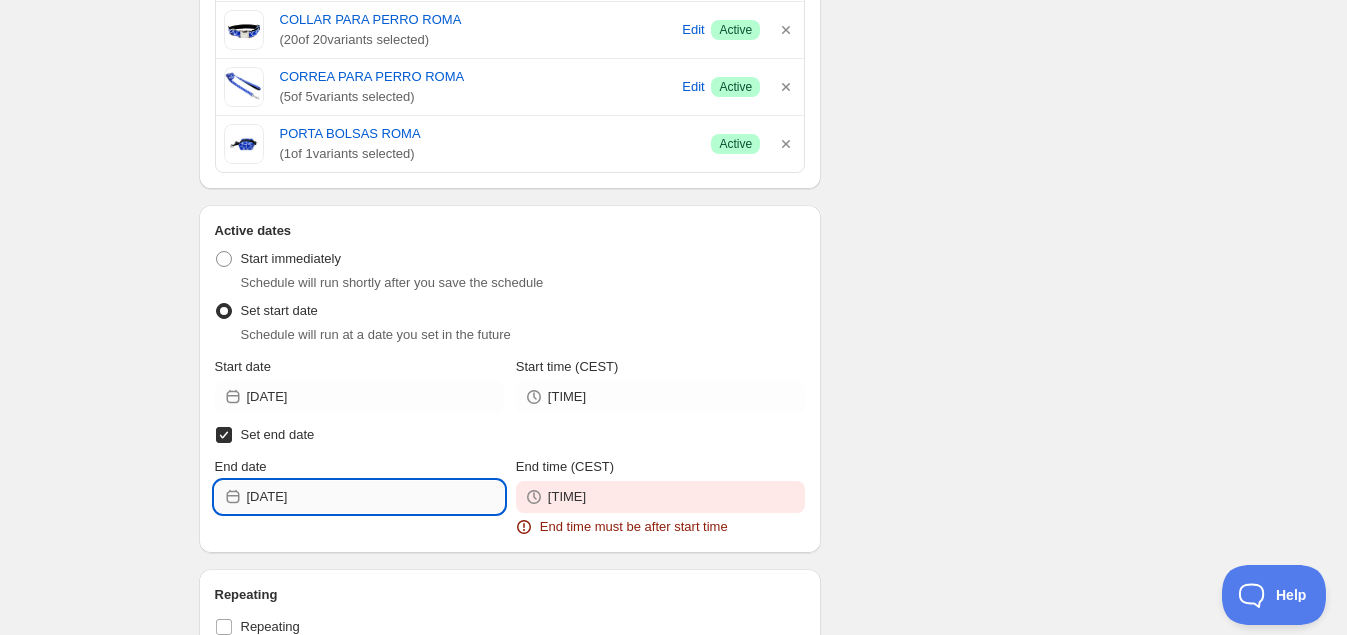 click on "[DATE]" at bounding box center [375, 497] 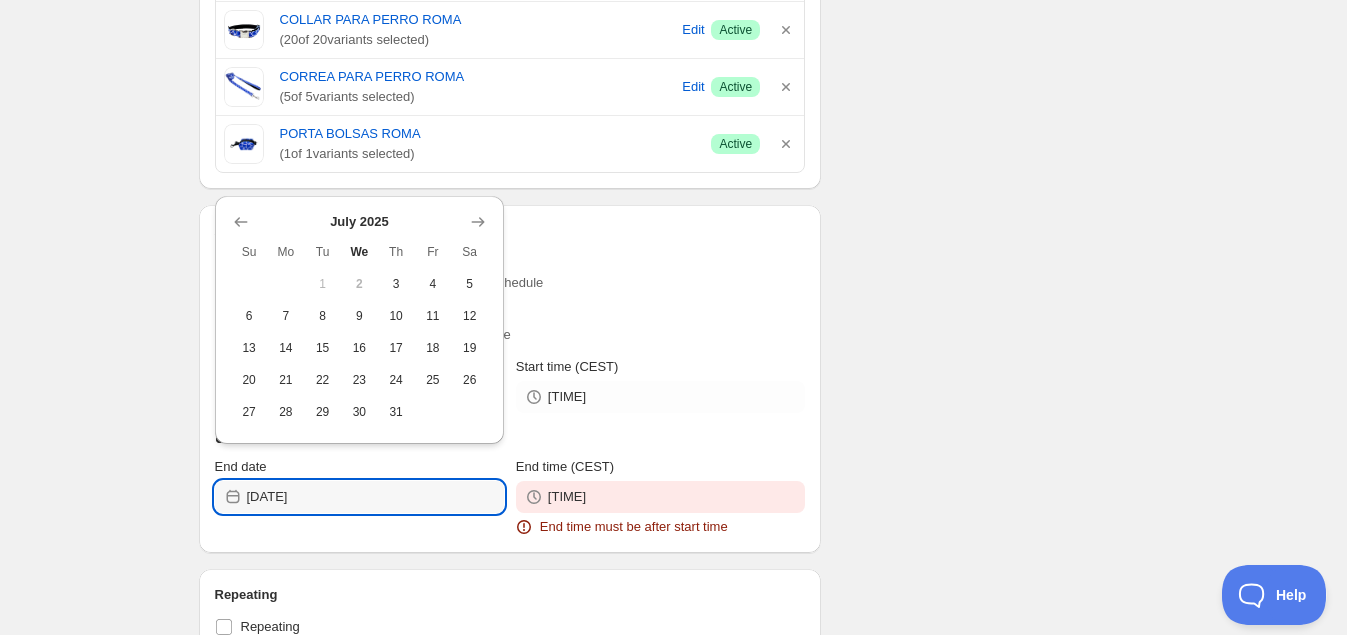 click on "July   2025 Su Mo Tu We Th Fr Sa 1 2 3 4 5 6 7 8 9 10 11 12 13 14 15 16 17 18 19 20 21 22 23 24 25 26 27 28 29 30 31" at bounding box center [351, 312] 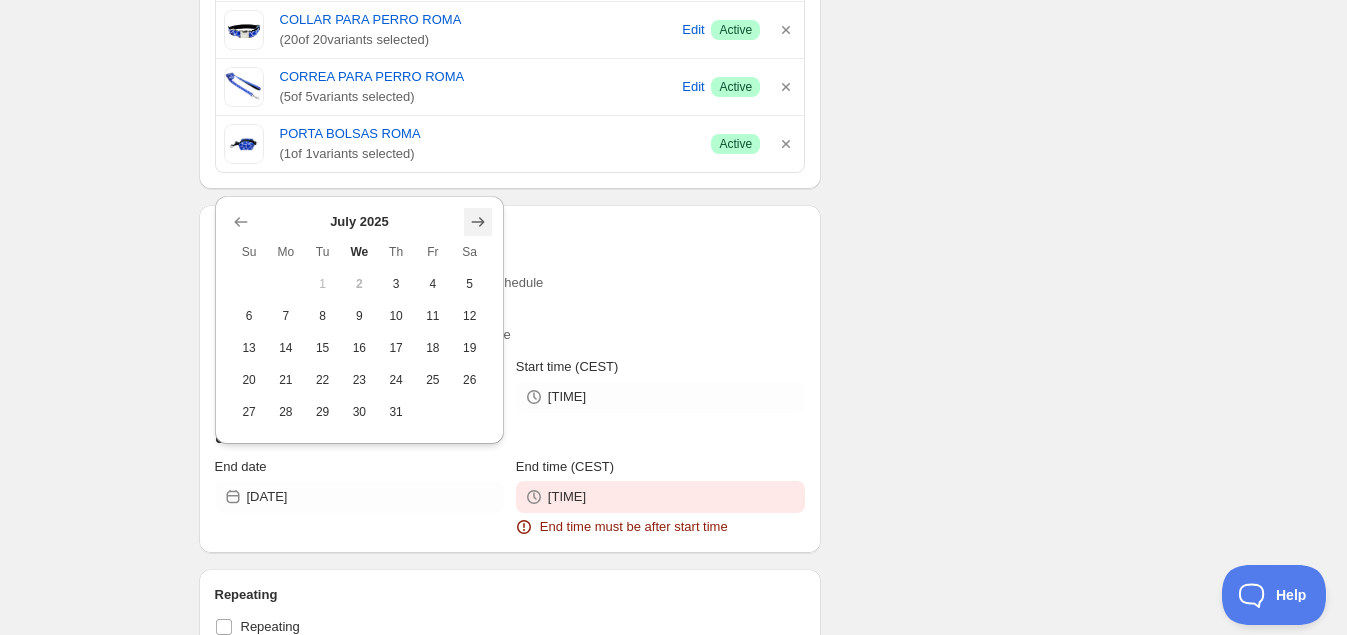 click at bounding box center (478, 222) 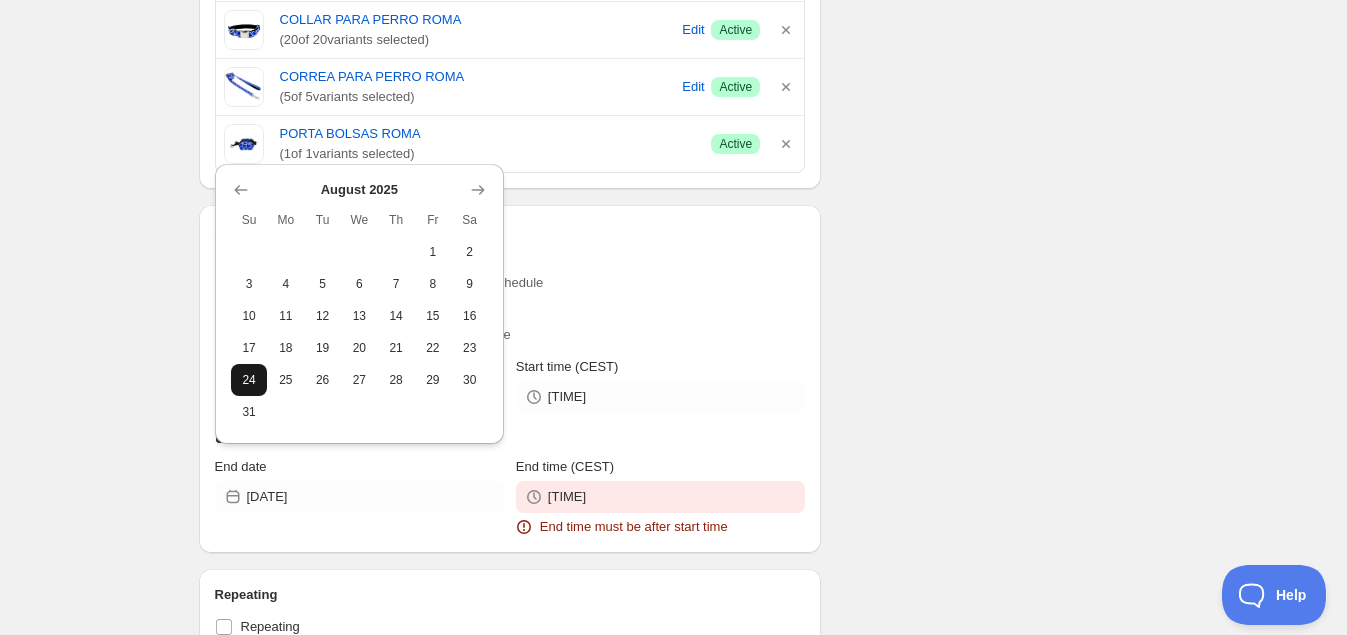click on "24" at bounding box center [249, 380] 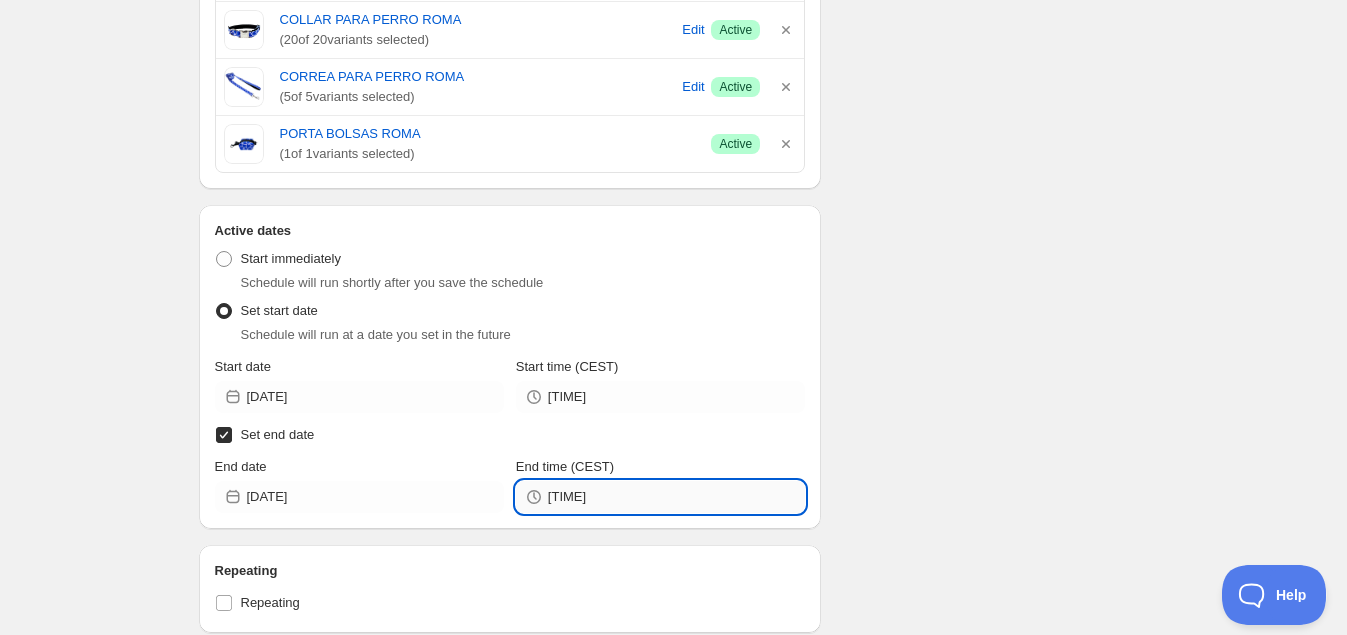 click on "[TIME]" at bounding box center [676, 497] 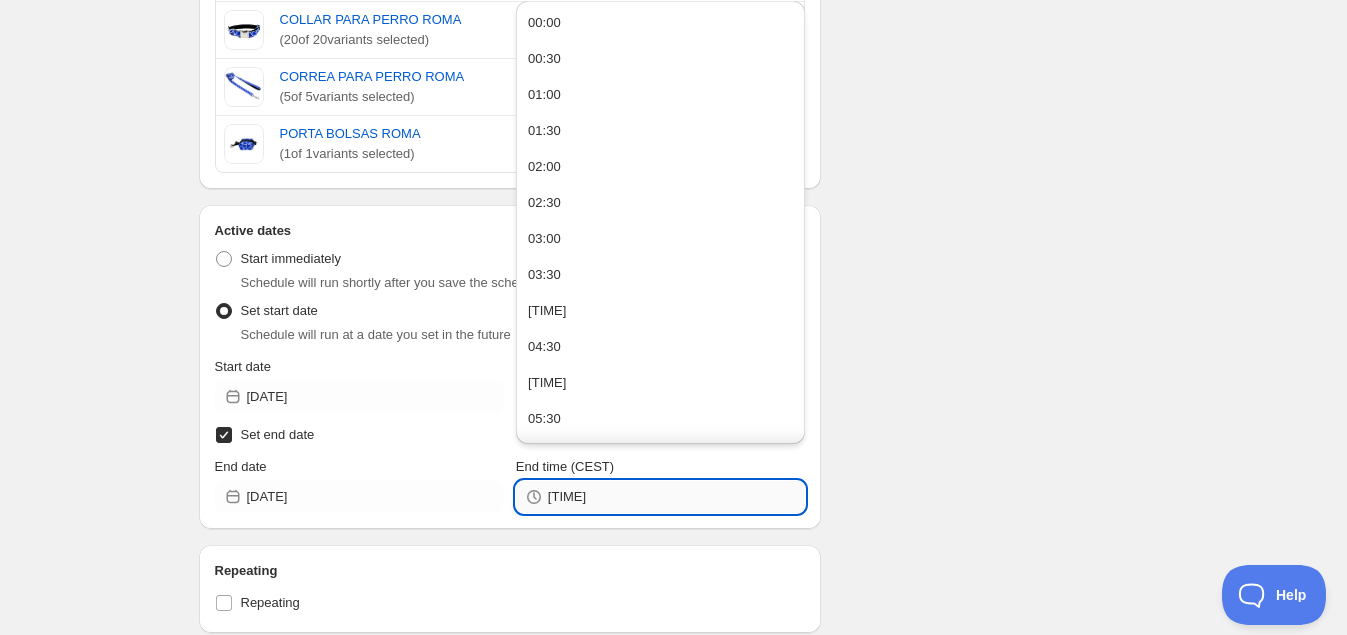 click on "[TIME]" at bounding box center (676, 497) 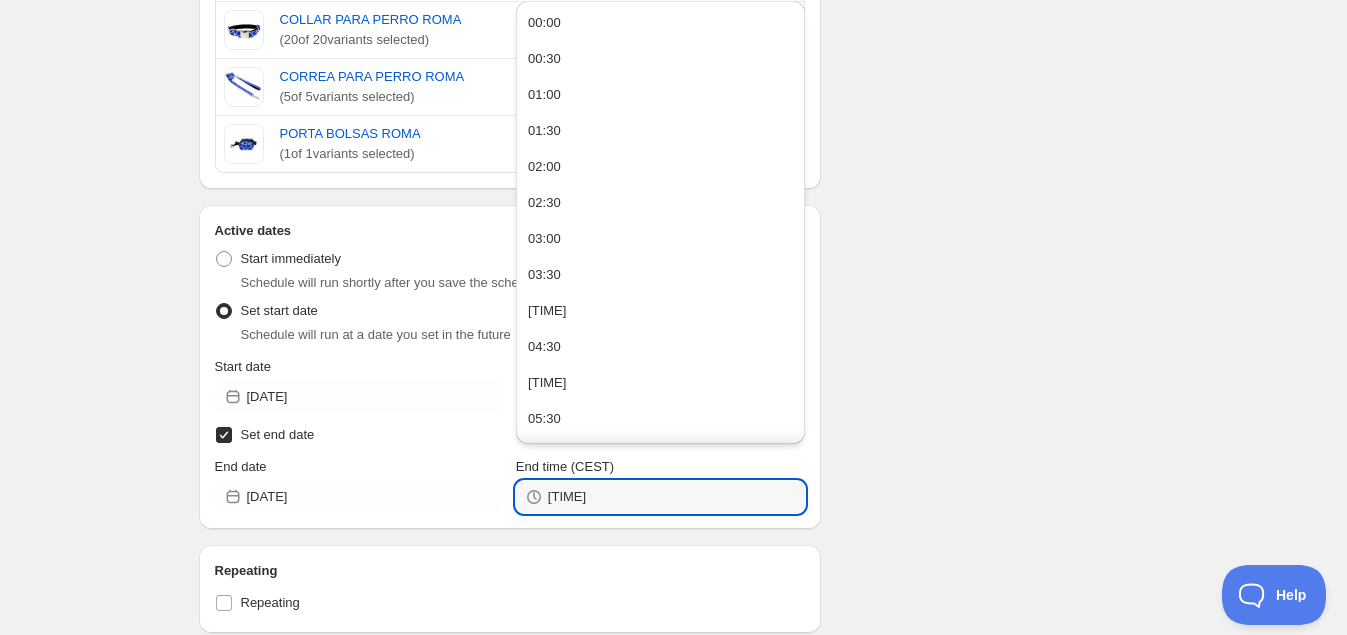 type on "[TIME]" 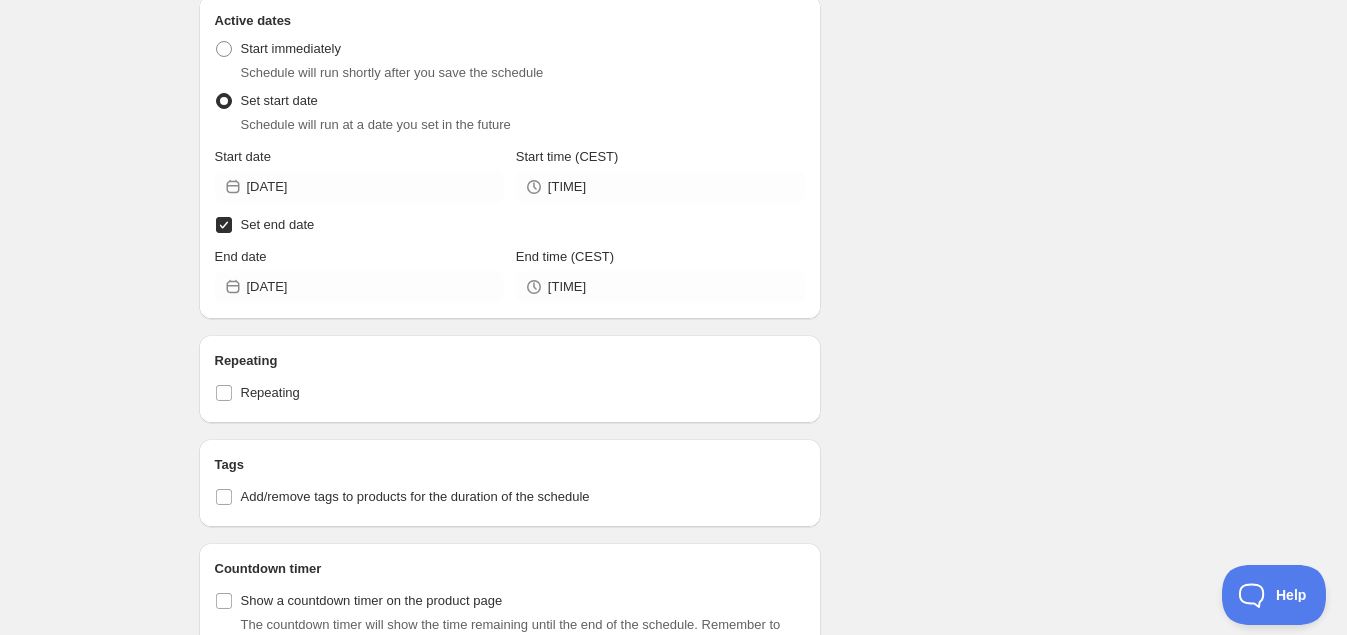 scroll, scrollTop: 3479, scrollLeft: 0, axis: vertical 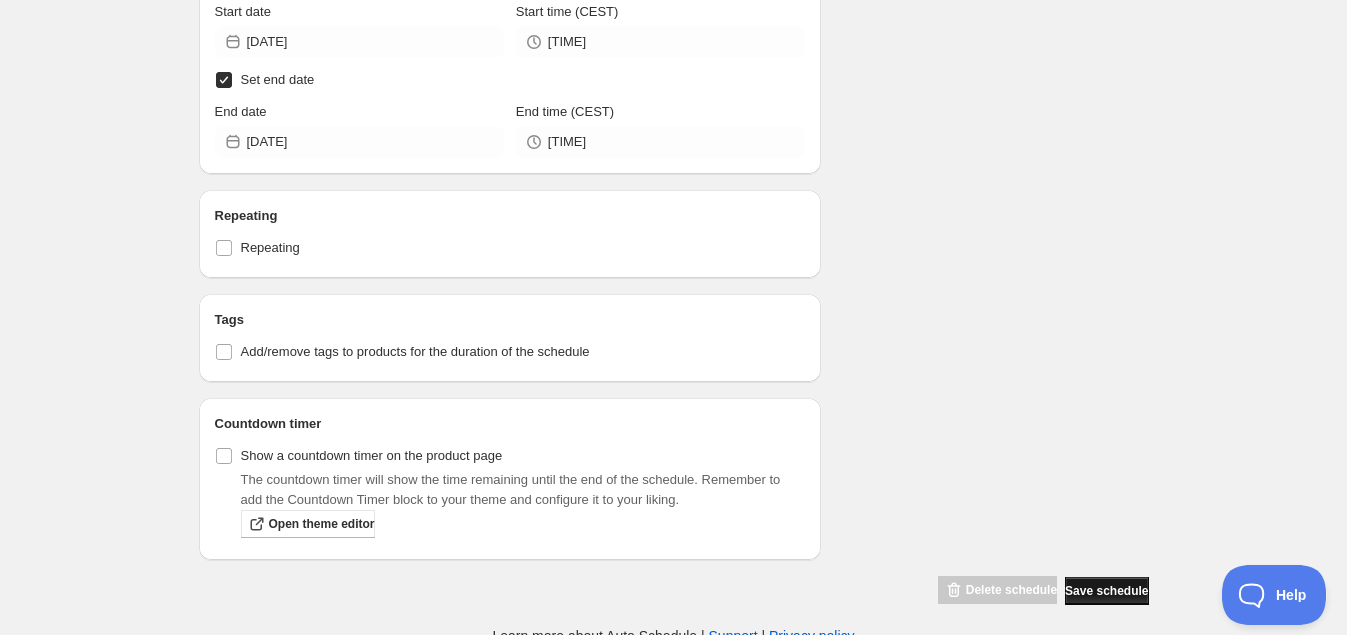 click on "Save schedule" at bounding box center [1106, 591] 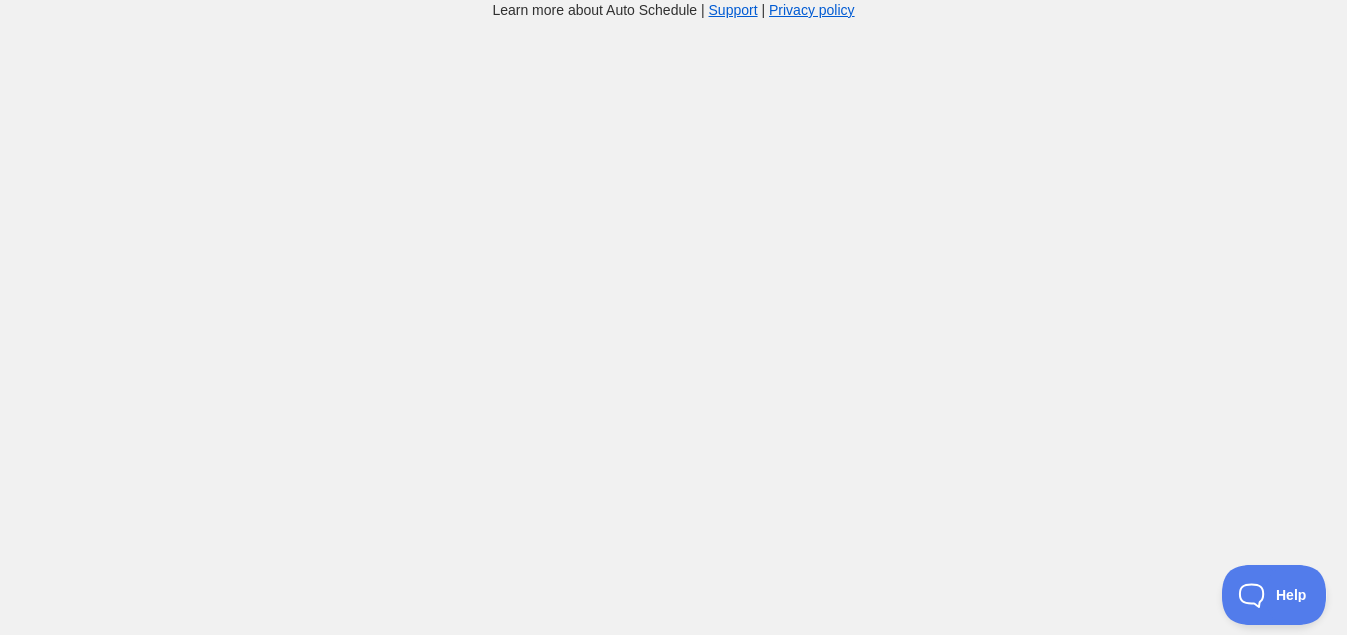 scroll, scrollTop: 0, scrollLeft: 0, axis: both 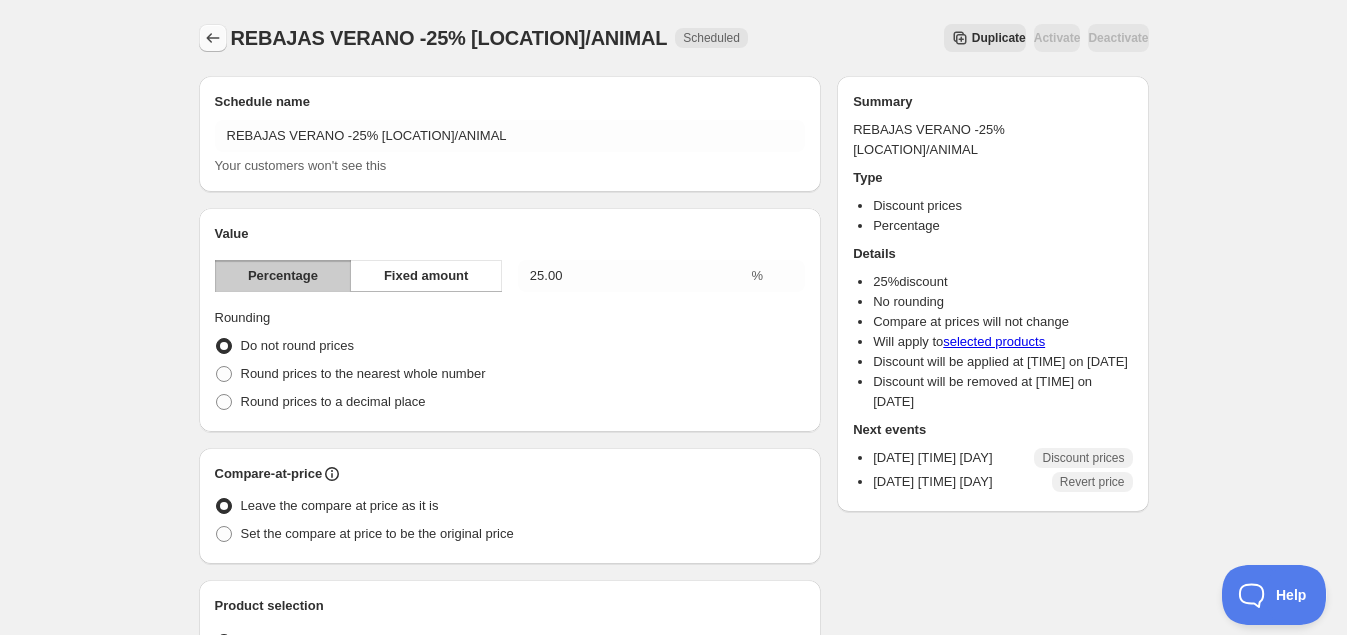 click at bounding box center (212, 38) 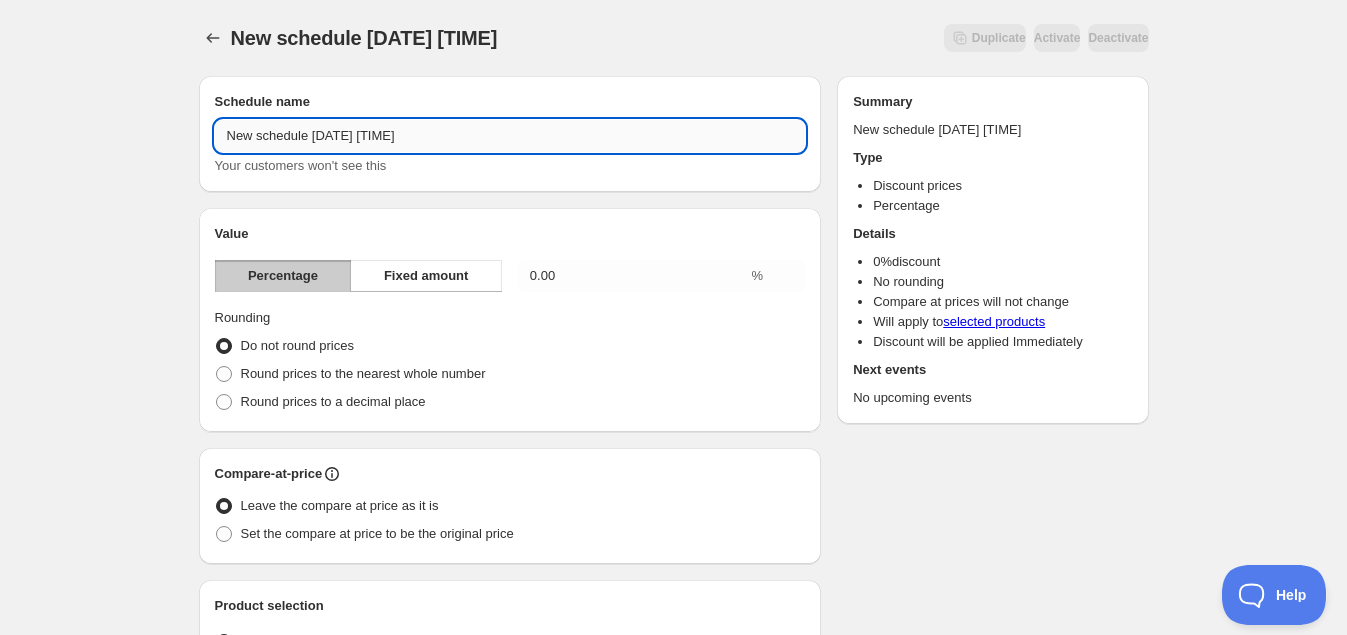 click on "New schedule [DATE] [TIME]" at bounding box center (510, 136) 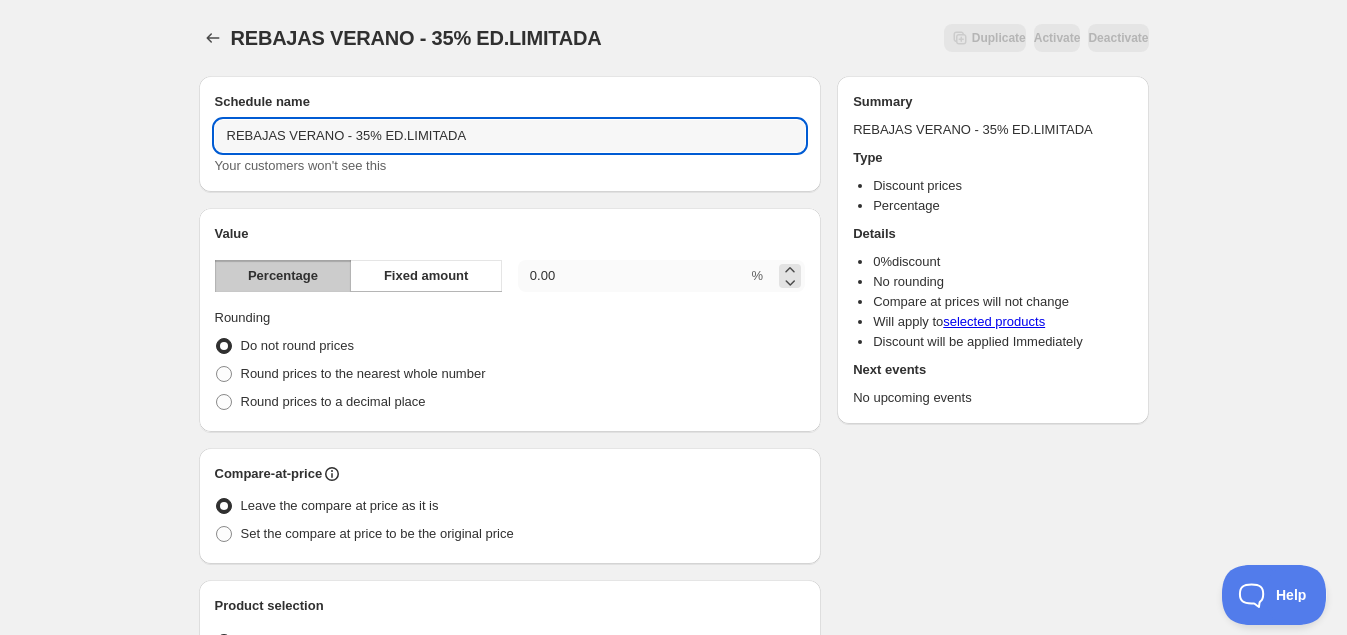 type on "REBAJAS VERANO - 35% ED.LIMITADA" 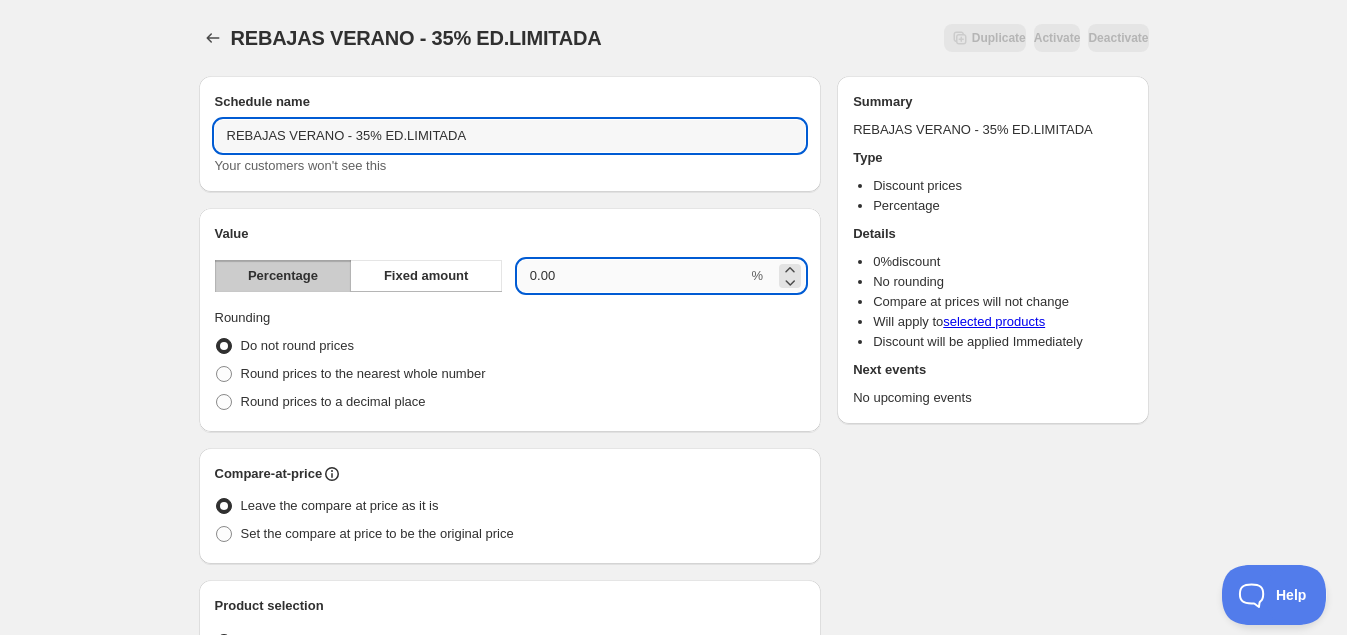 click on "0.00" at bounding box center [633, 276] 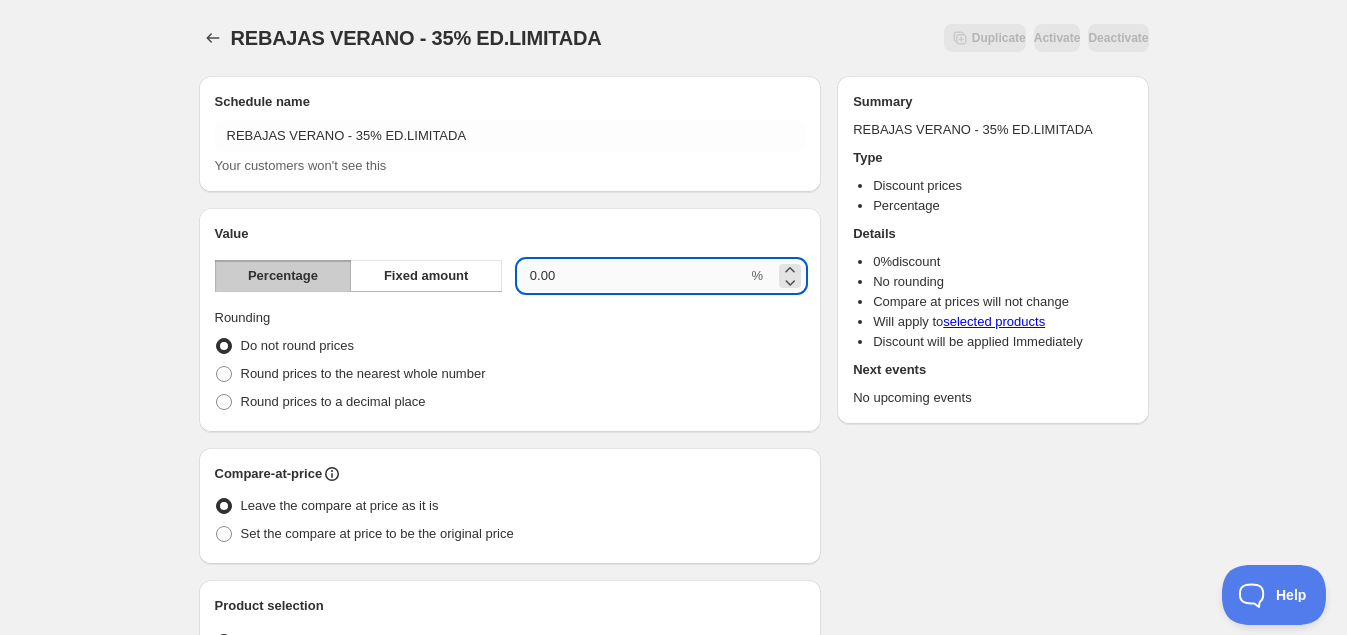 click on "0.00" at bounding box center [633, 276] 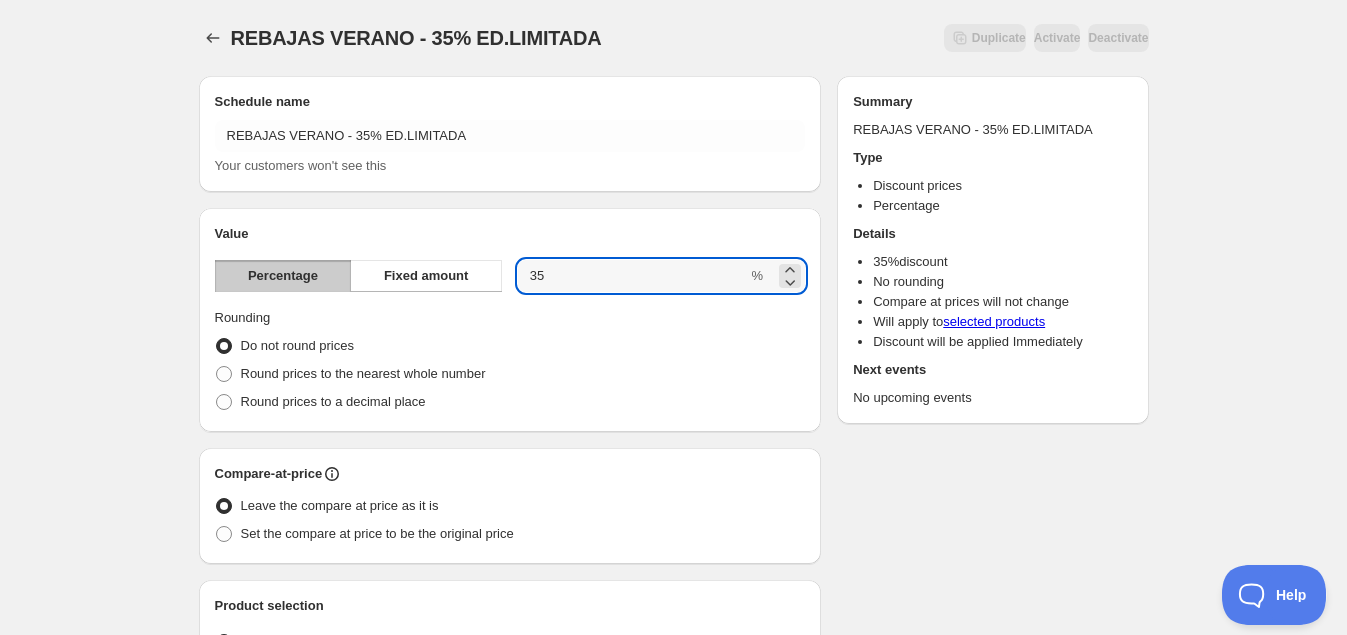 type on "35" 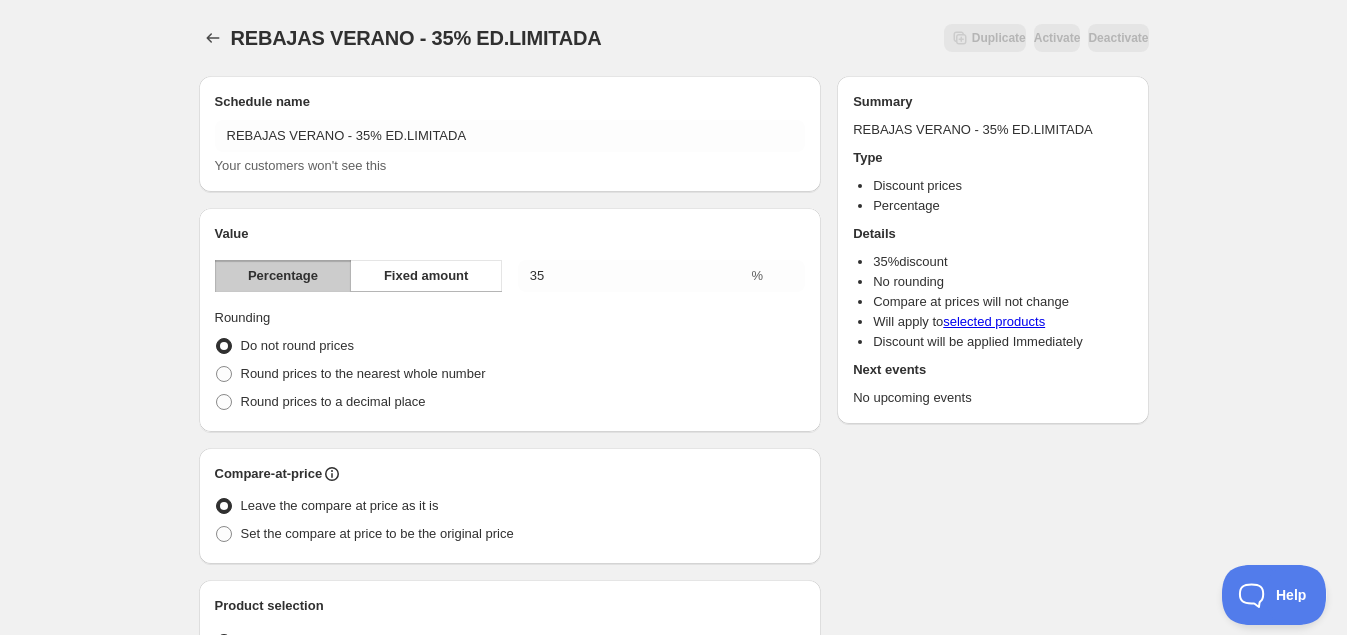 scroll, scrollTop: 499, scrollLeft: 0, axis: vertical 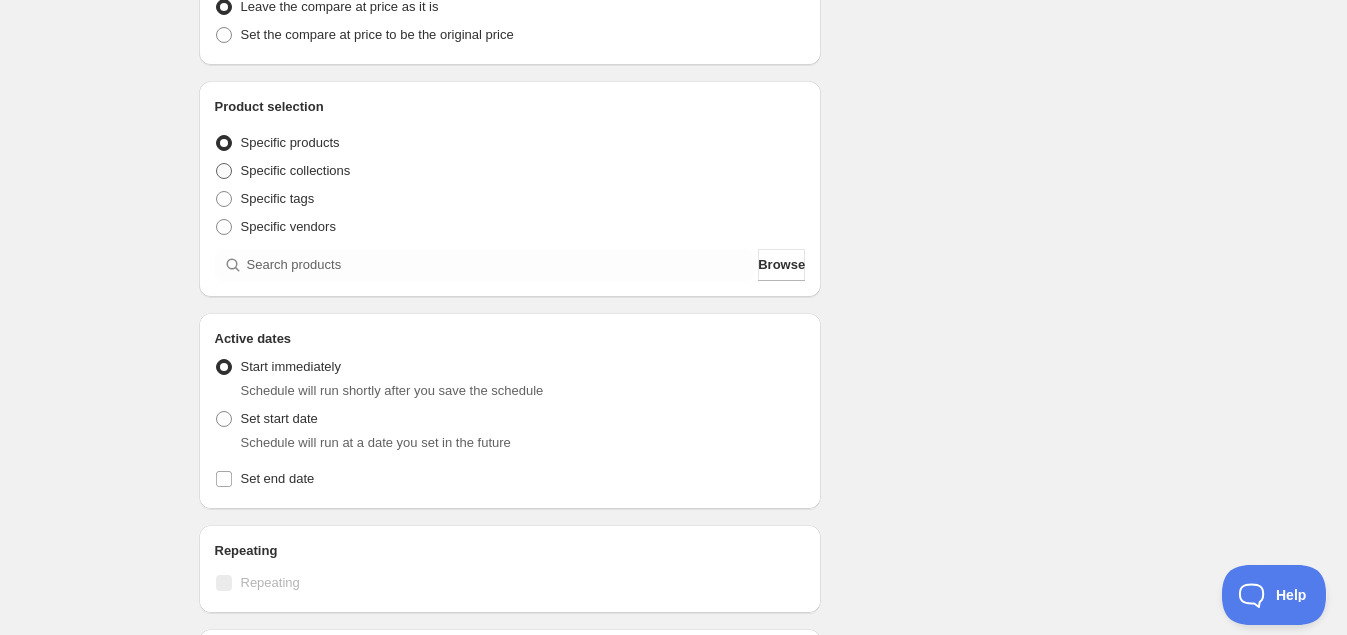 click on "Specific collections" at bounding box center (296, 170) 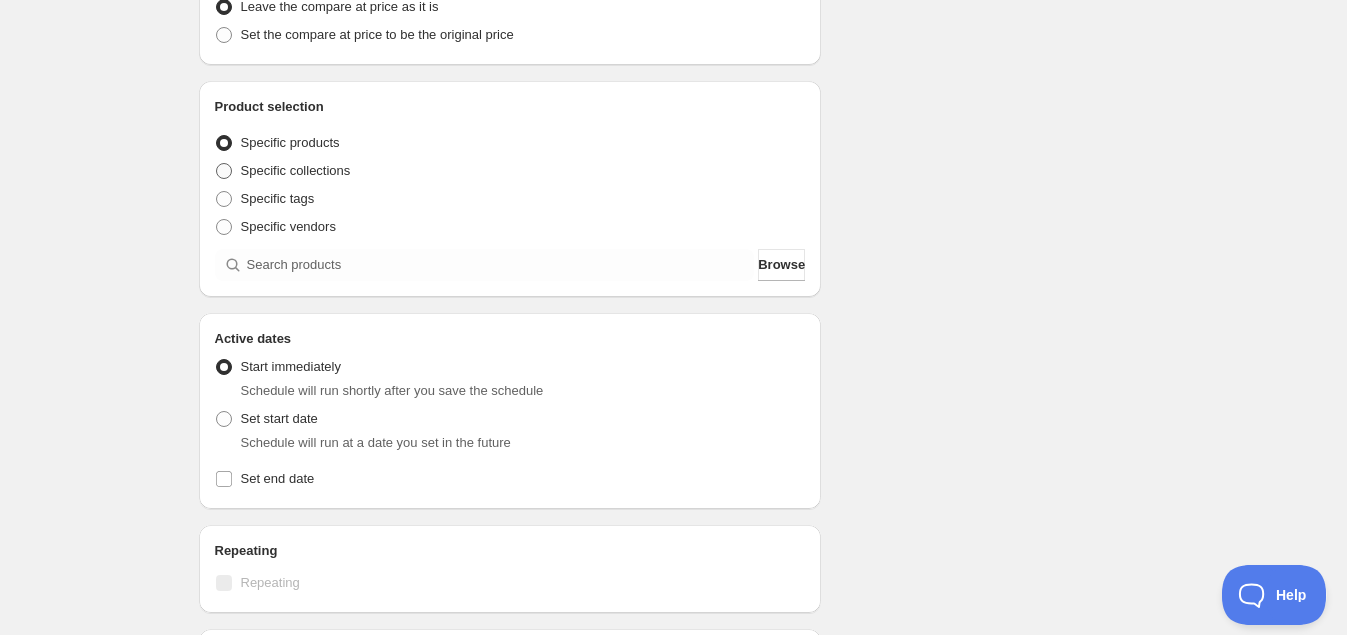 radio on "true" 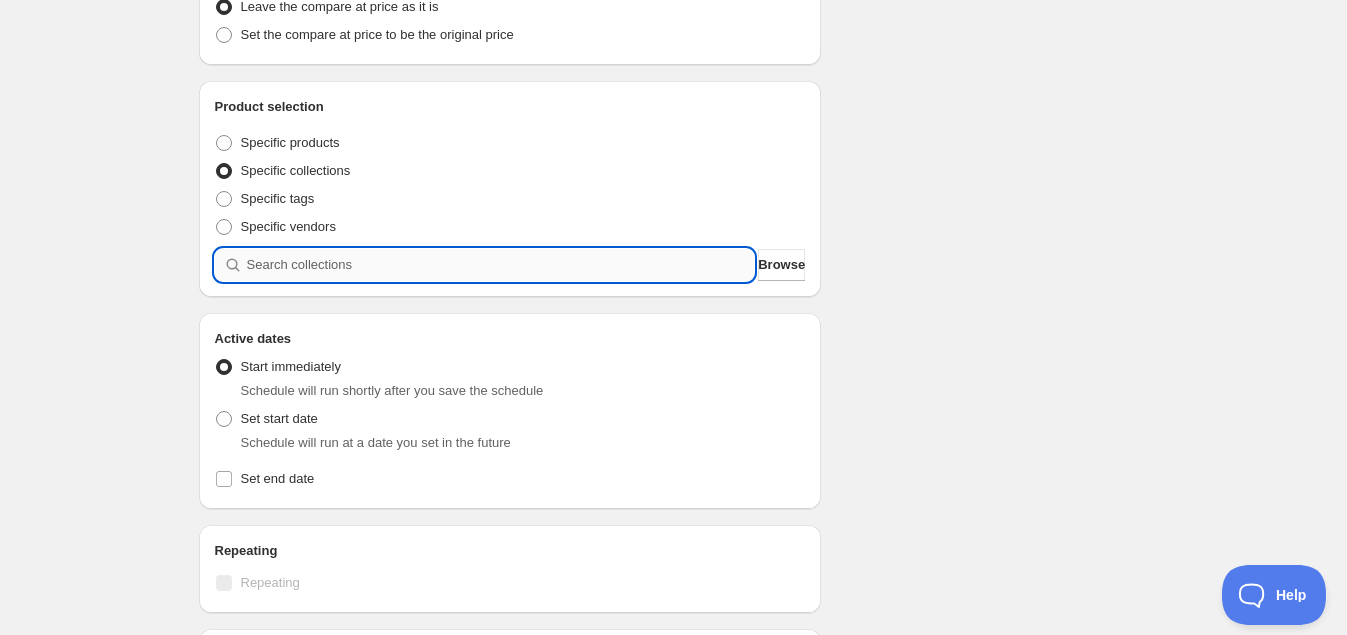 click at bounding box center [501, 265] 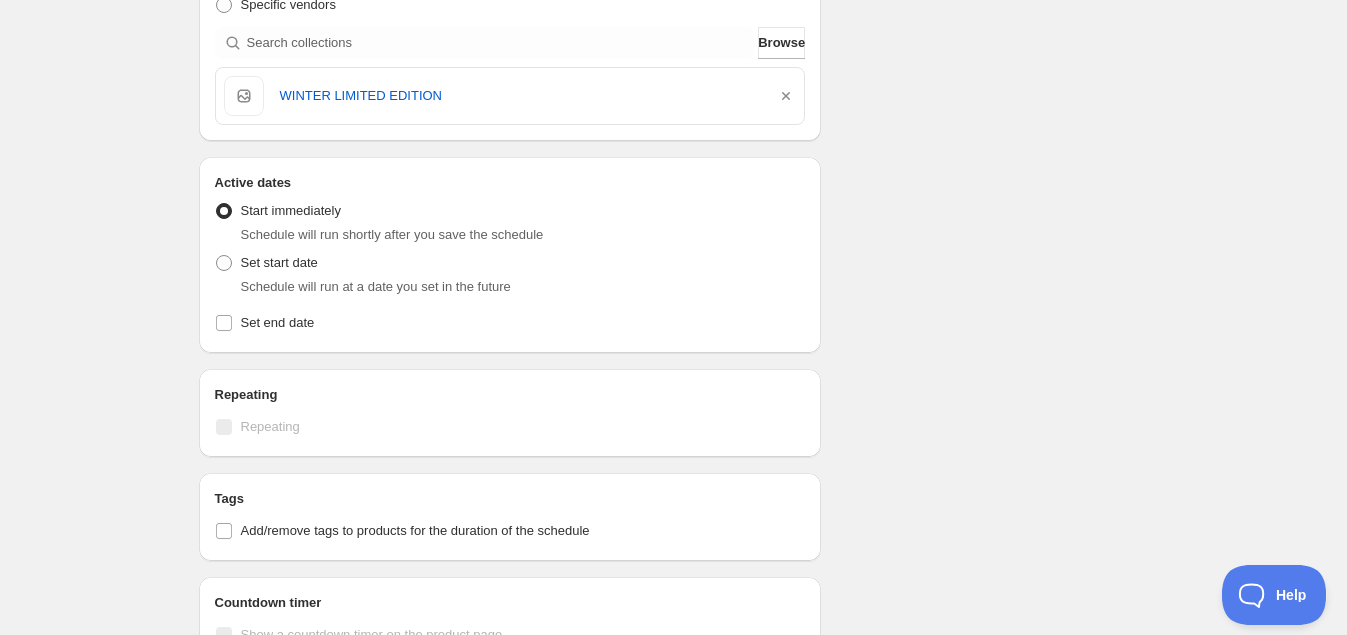 scroll, scrollTop: 750, scrollLeft: 0, axis: vertical 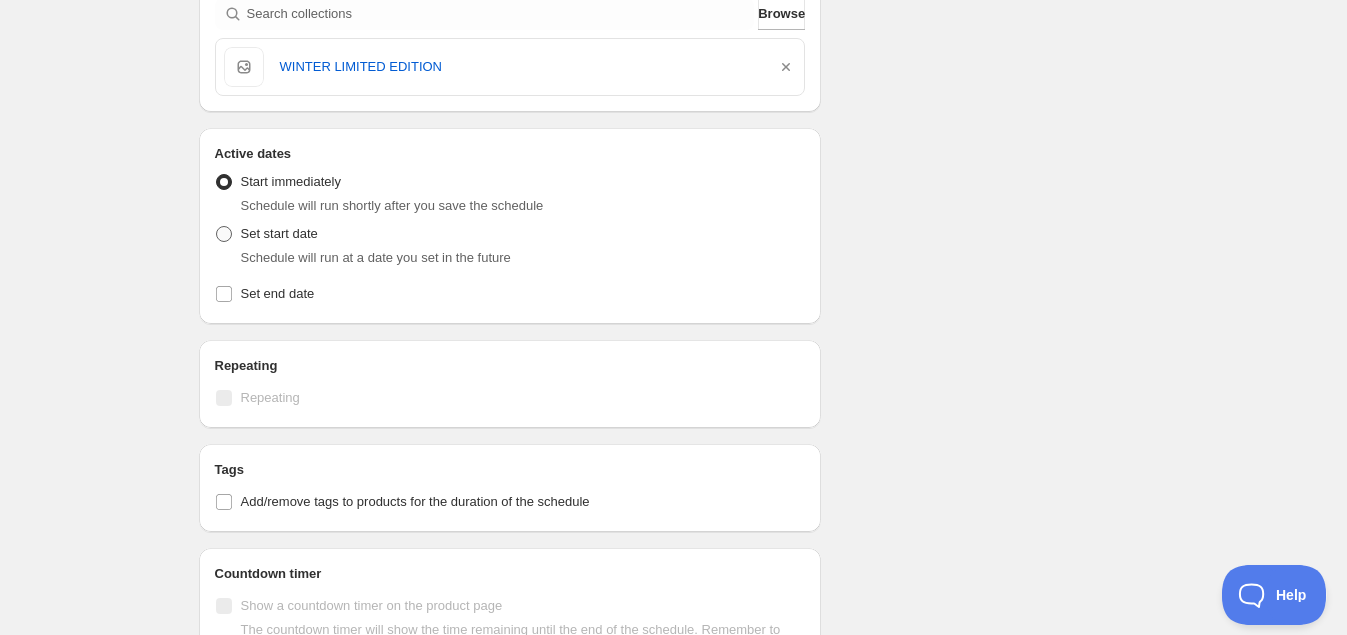 click on "Set start date" at bounding box center (279, 234) 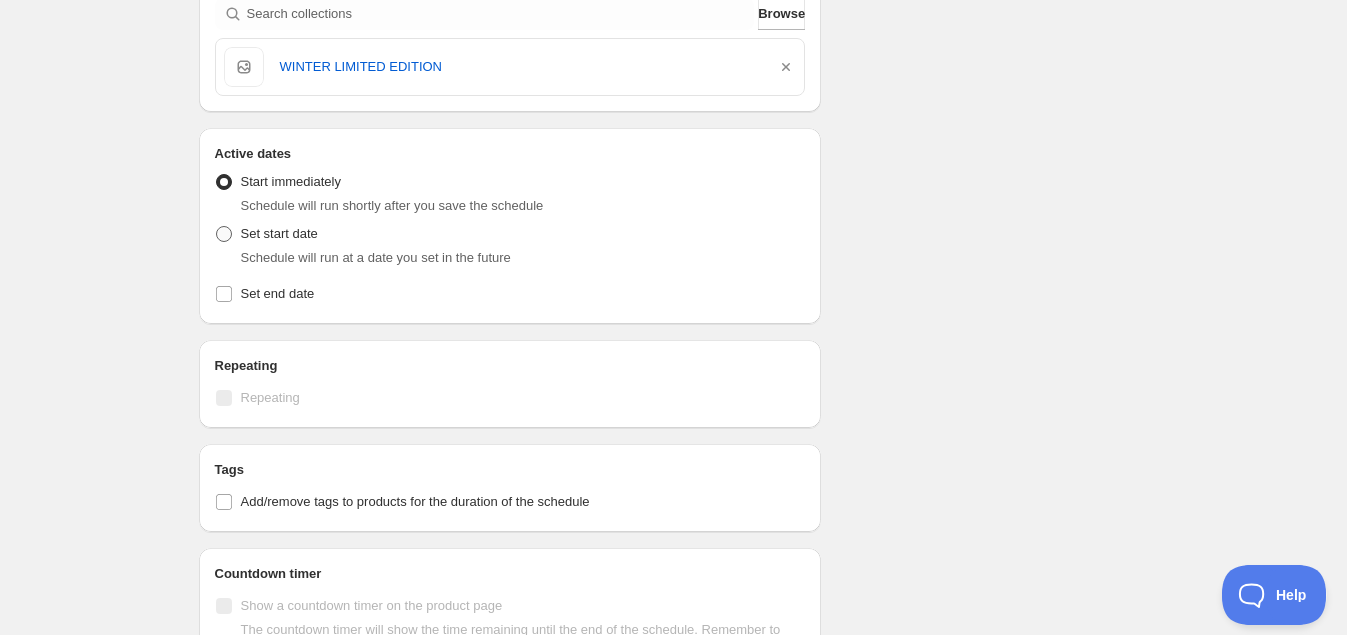 radio on "true" 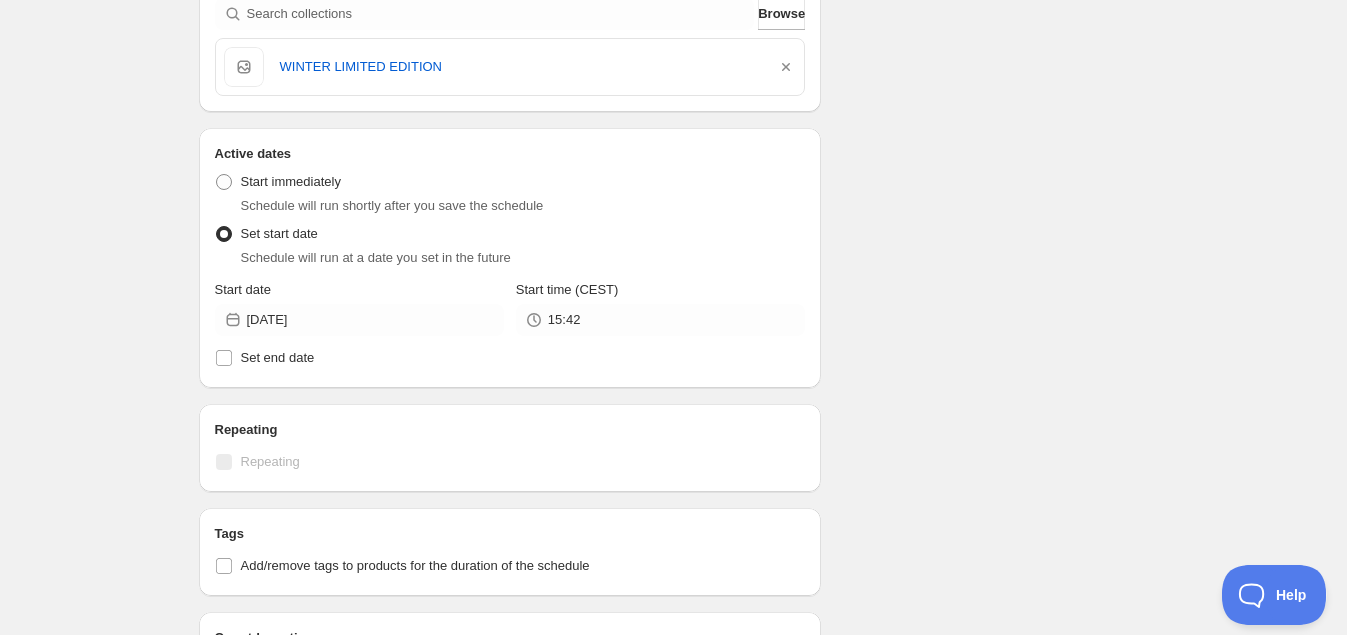 click on "Active Date Type Start immediately Schedule will run shortly after you save the schedule Set start date Schedule will run at a date you set in the future Start date [DATE] Start time (CEST) [TIME] Set end date" at bounding box center [510, 268] 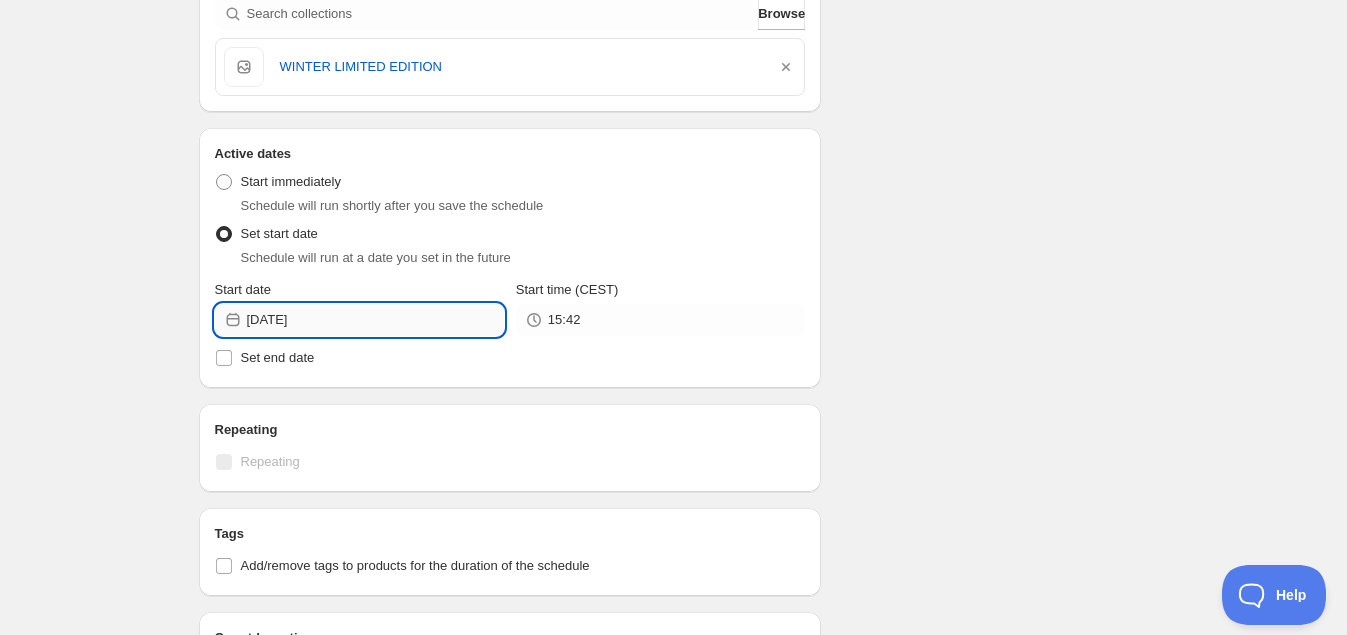 click on "[DATE]" at bounding box center [375, 320] 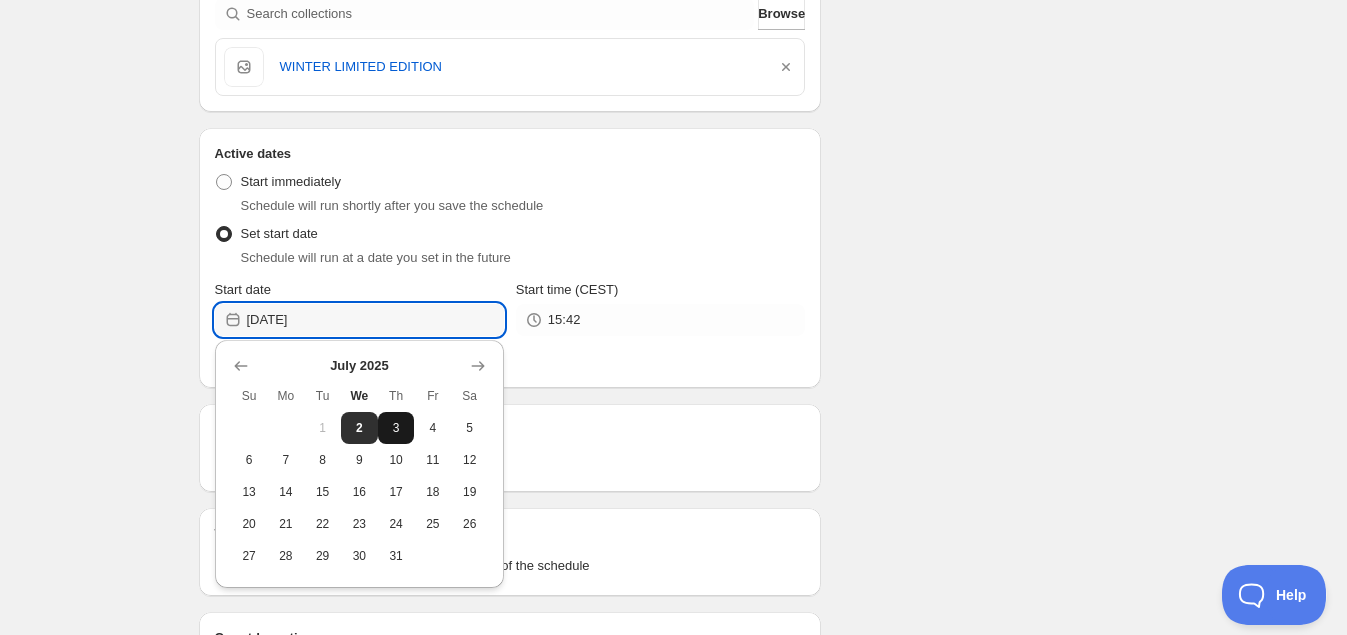 click on "3" at bounding box center [396, 428] 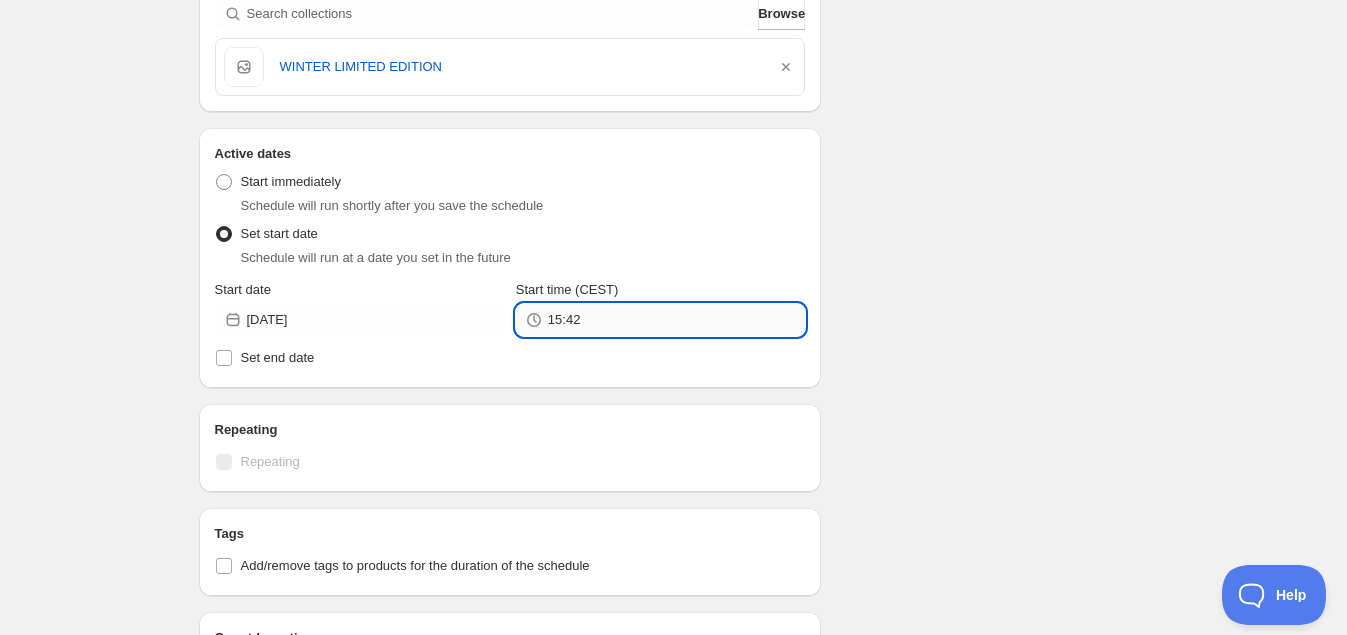click on "15:42" at bounding box center [676, 320] 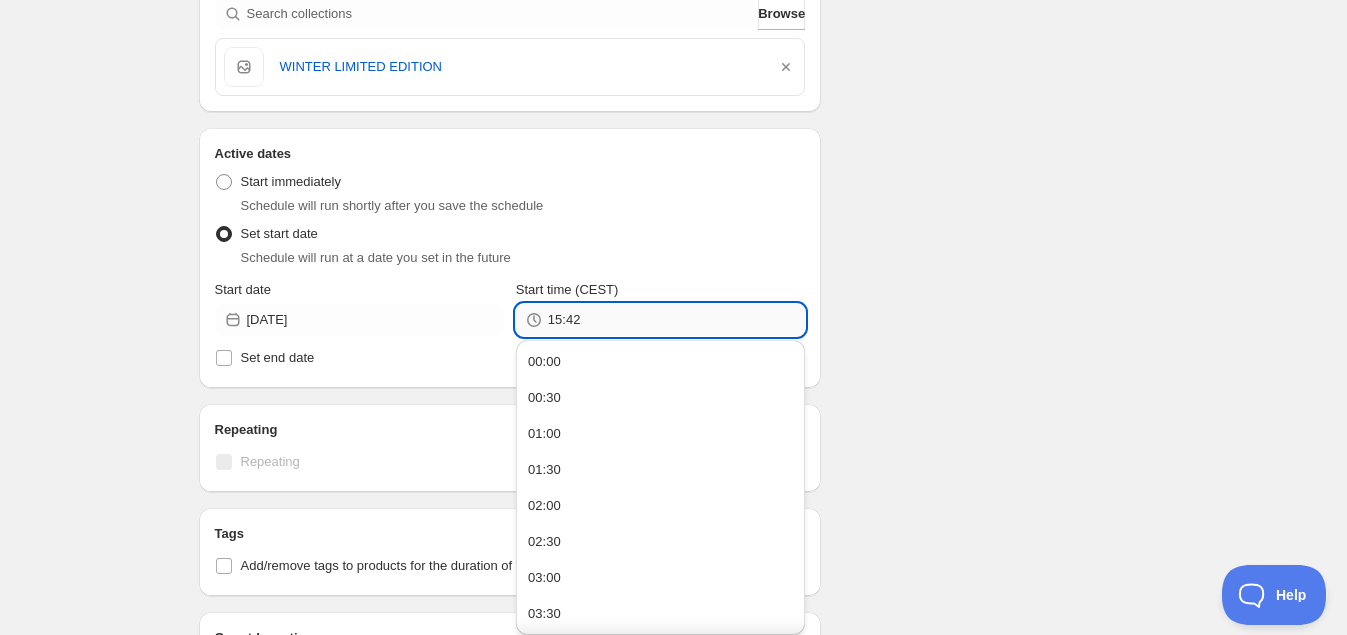 click on "15:42" at bounding box center [676, 320] 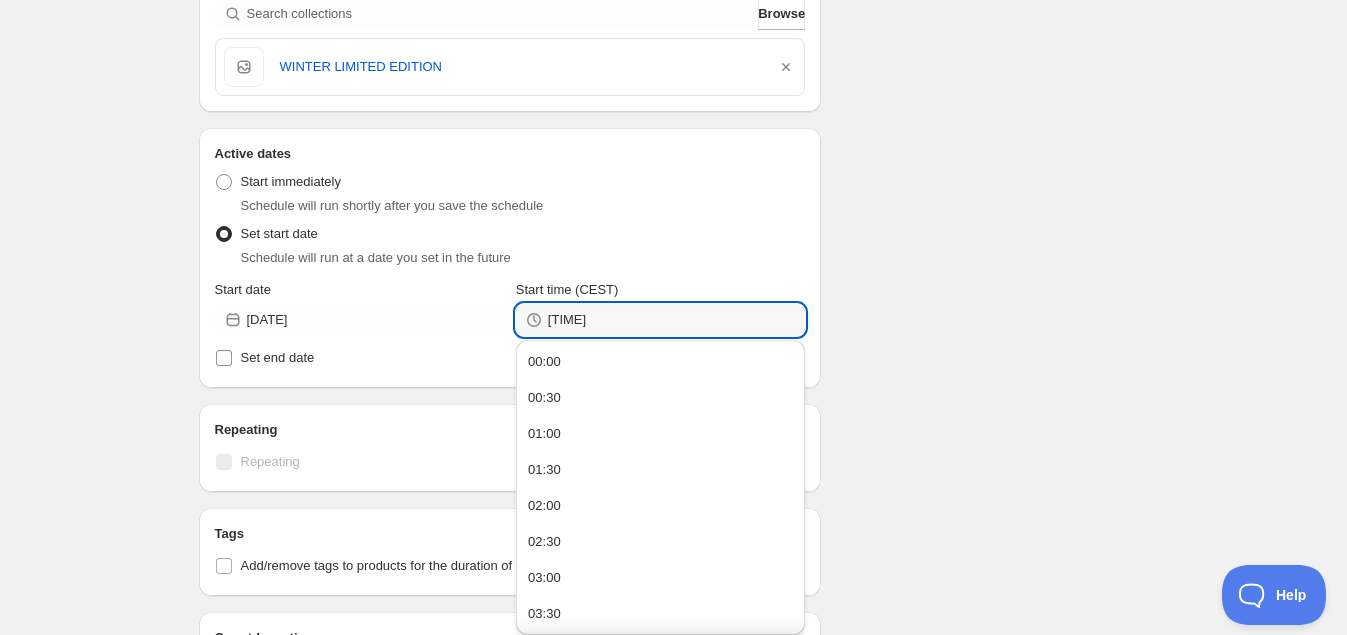 type on "[TIME]" 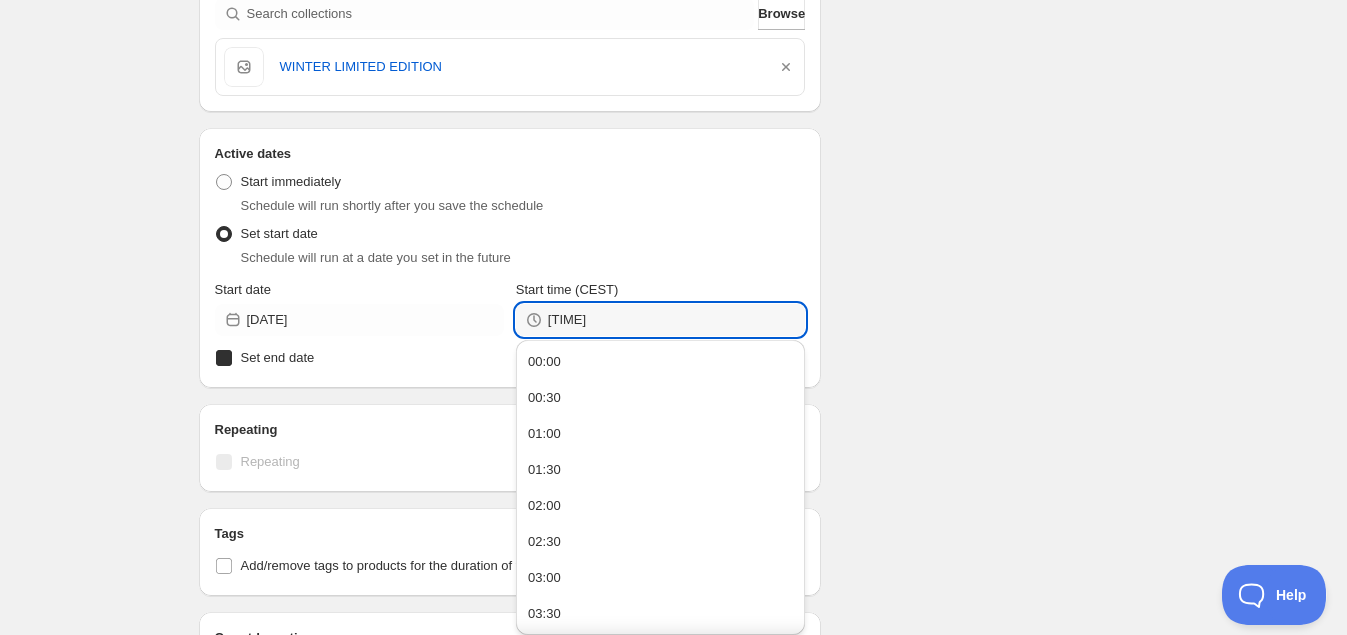 checkbox on "true" 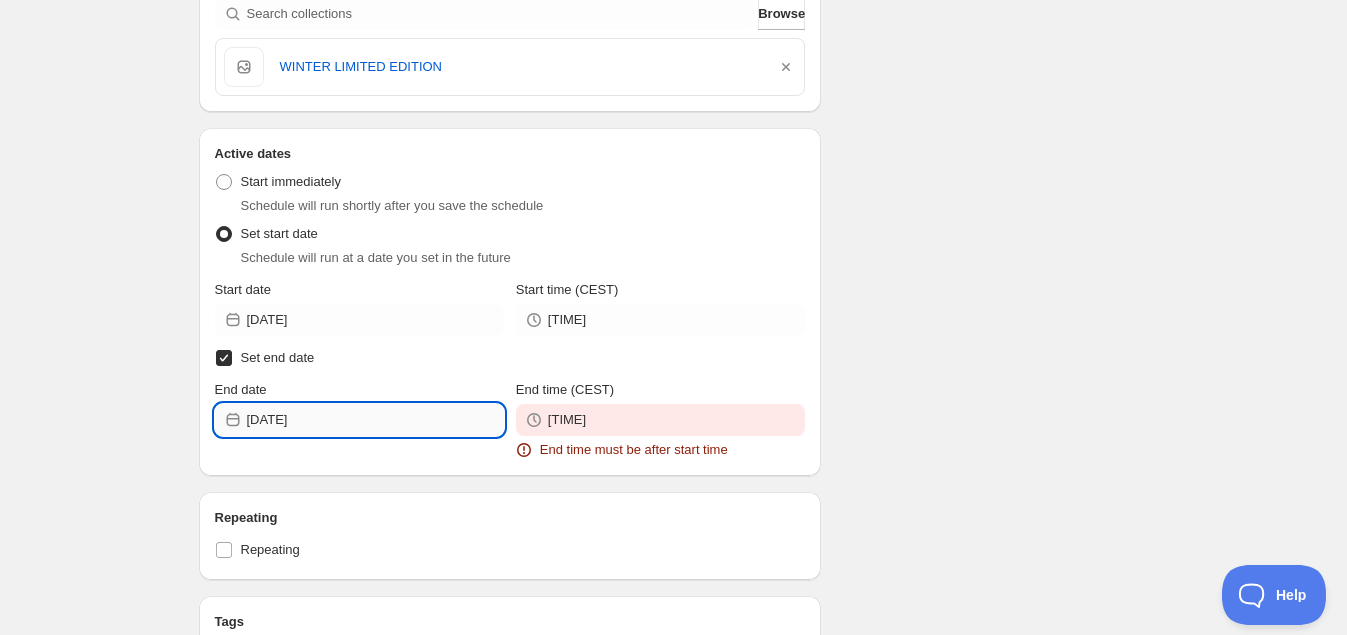 click on "[DATE]" at bounding box center [375, 420] 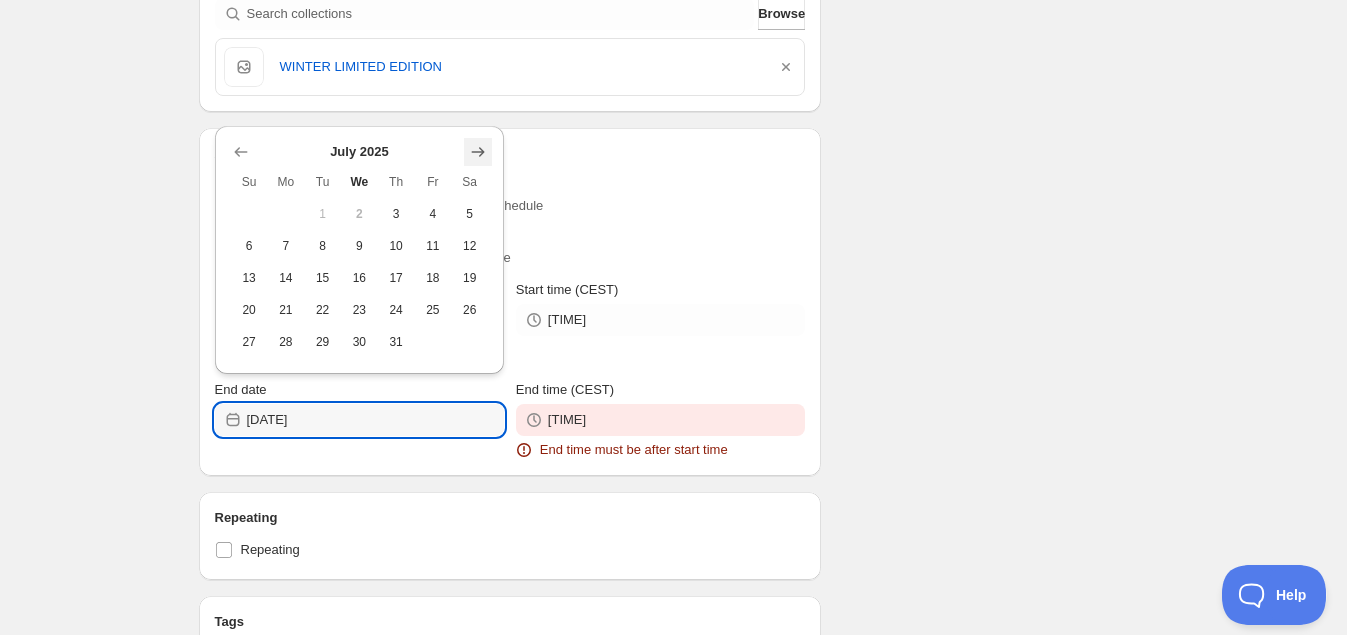 click at bounding box center [478, 153] 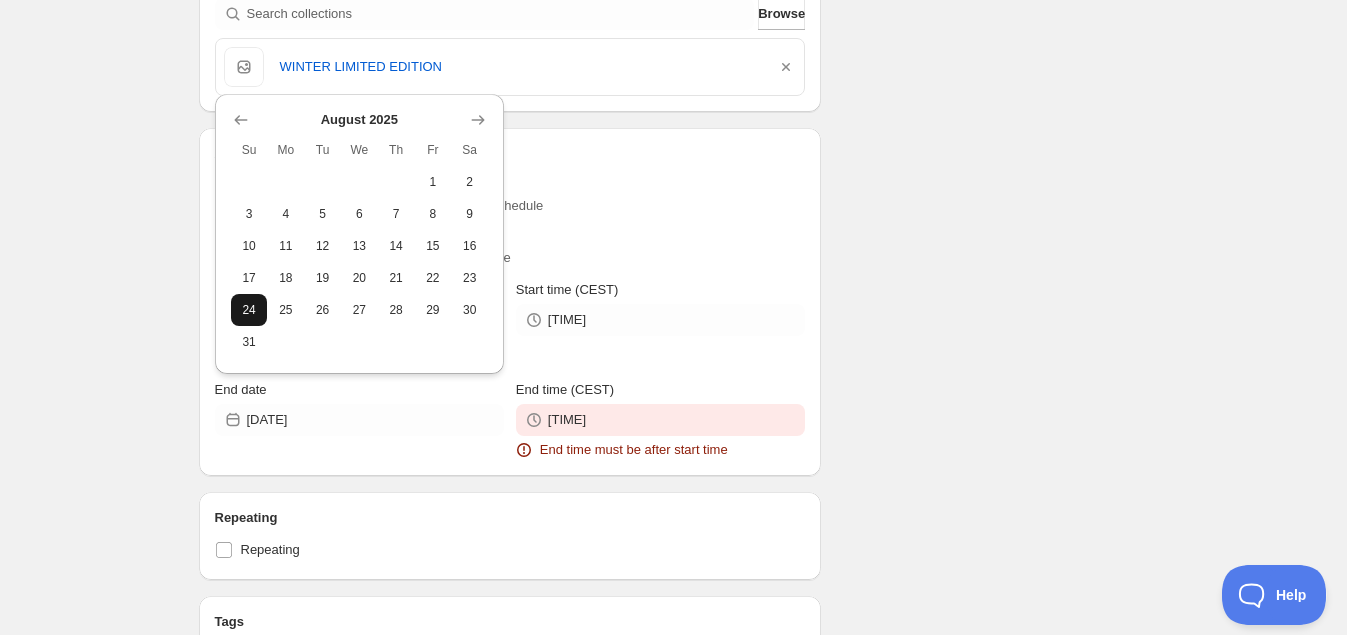 click on "24" at bounding box center [249, 310] 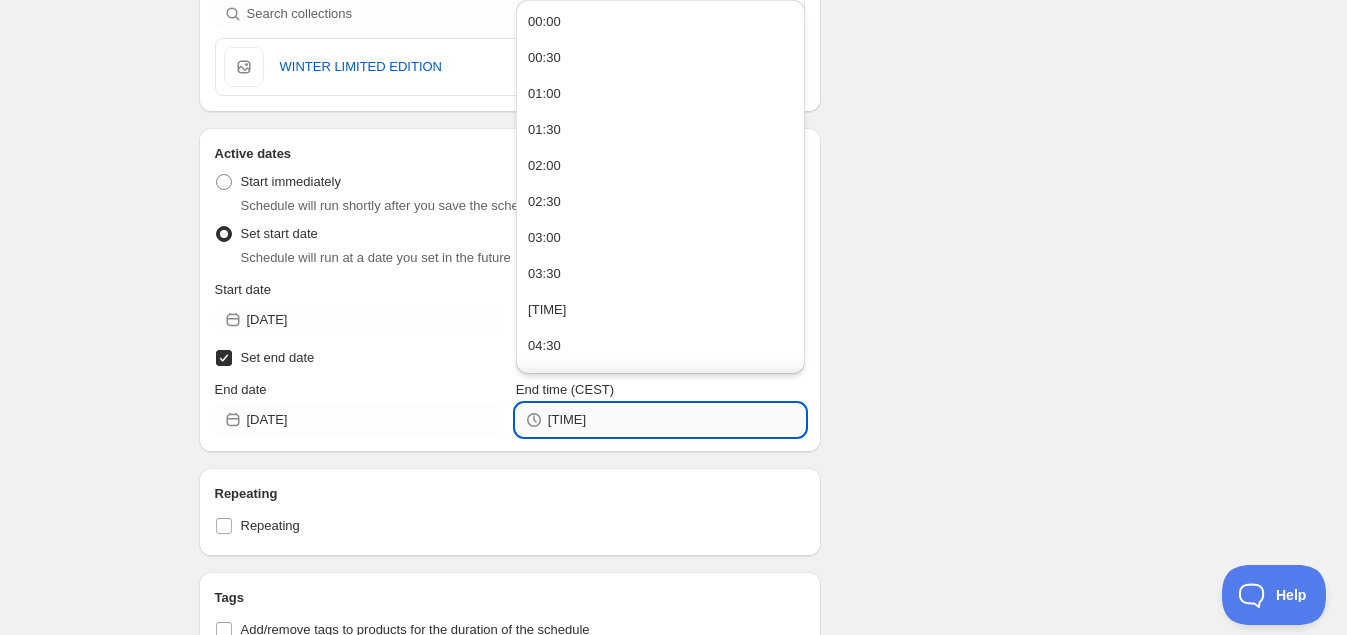 click on "[TIME]" at bounding box center (676, 420) 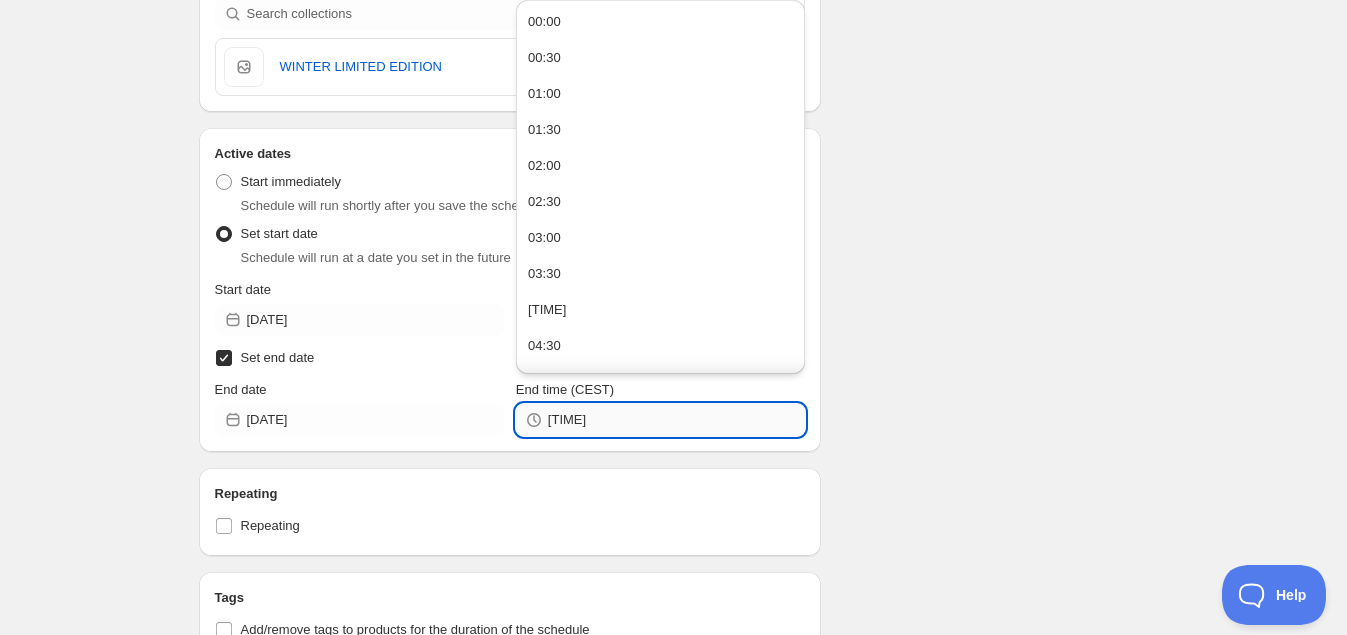 click on "[TIME]" at bounding box center (676, 420) 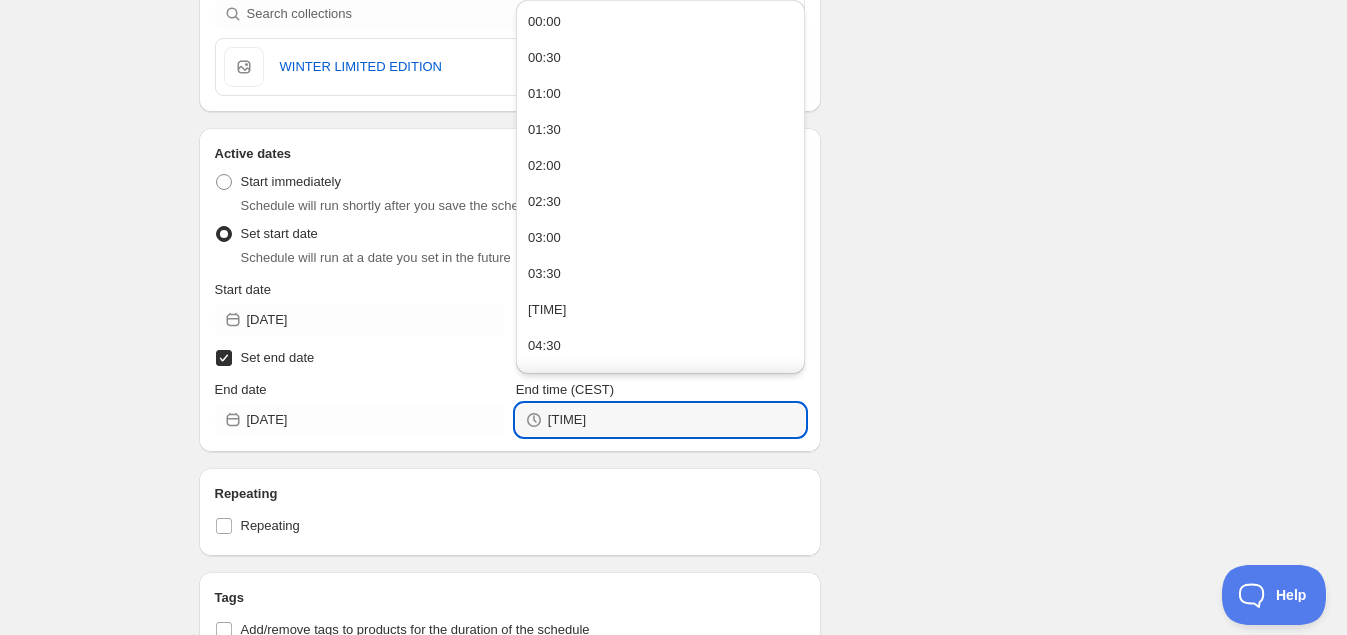 type on "[TIME]" 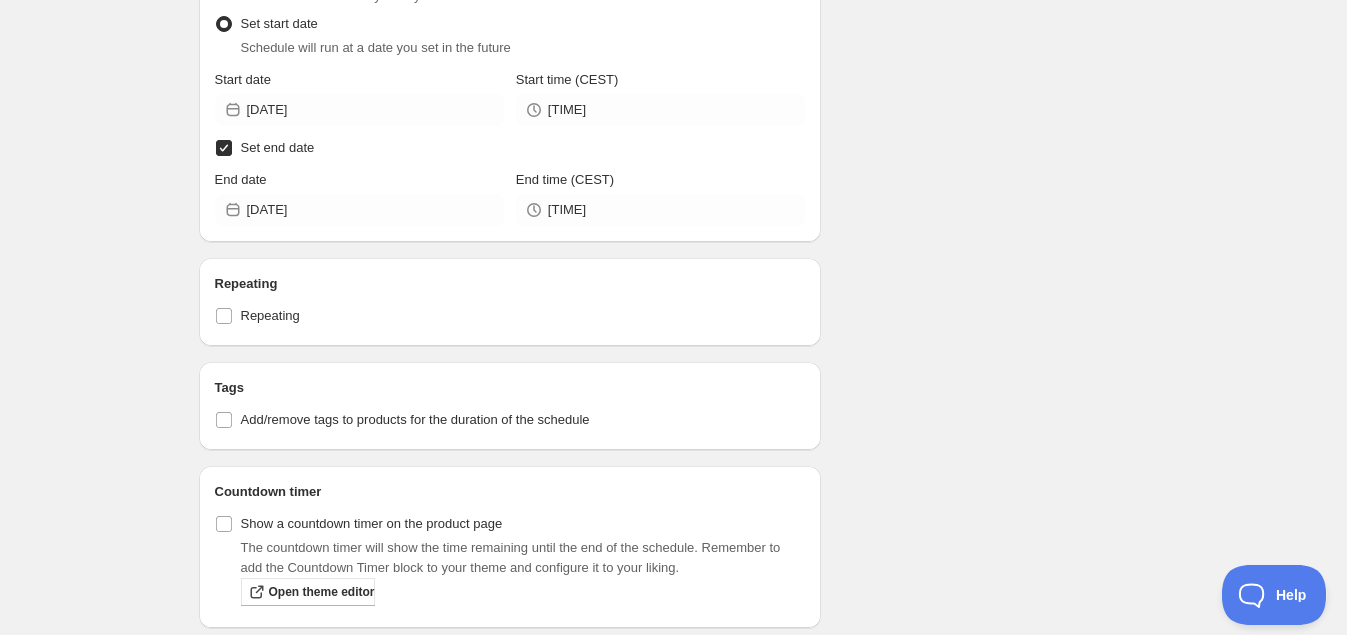 scroll, scrollTop: 1035, scrollLeft: 0, axis: vertical 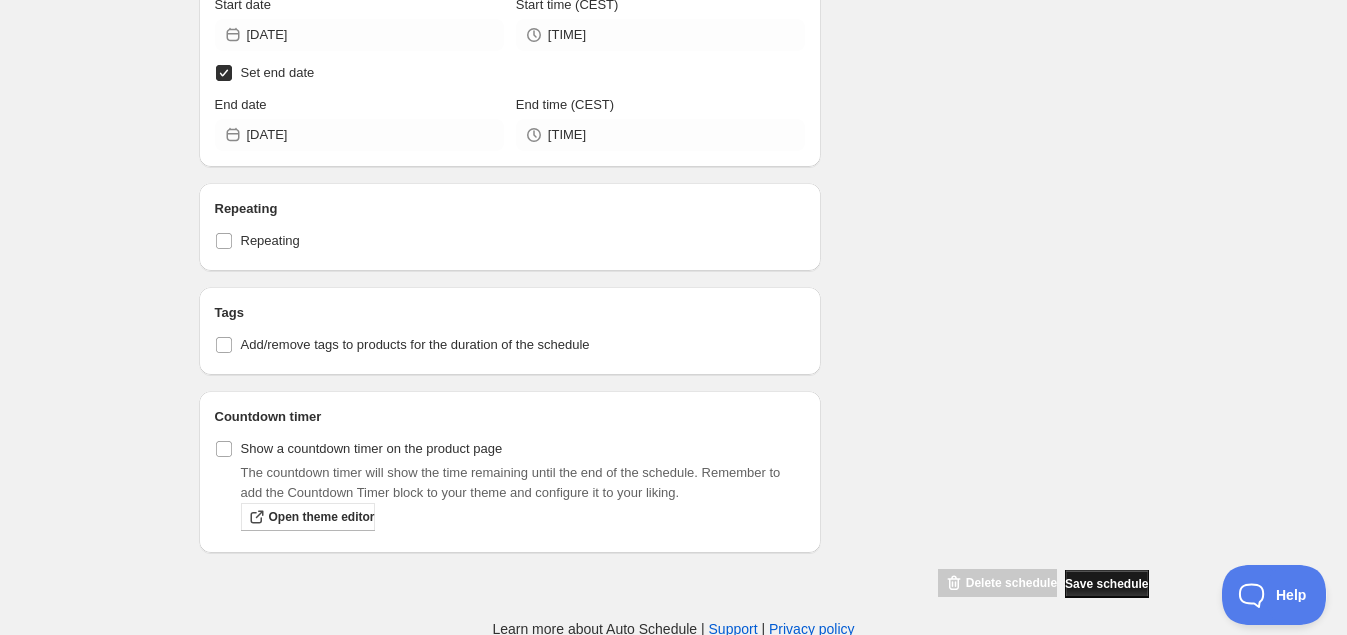 click on "Save schedule" at bounding box center (1106, 584) 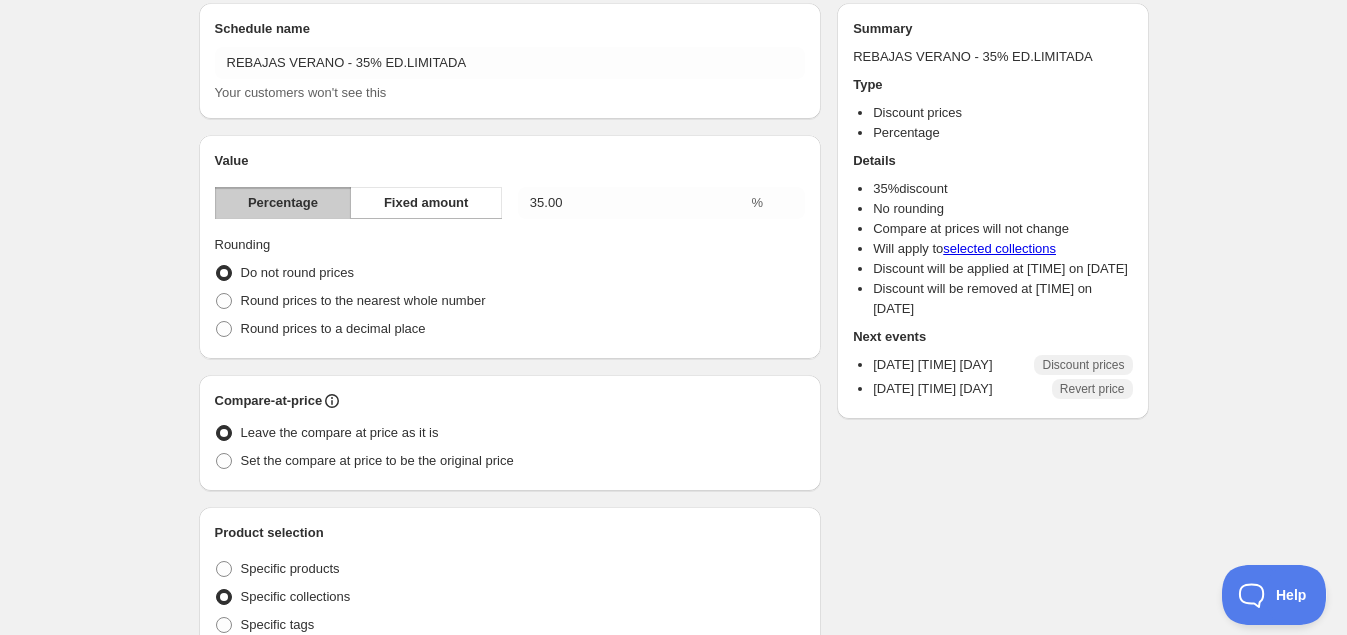 scroll, scrollTop: 0, scrollLeft: 0, axis: both 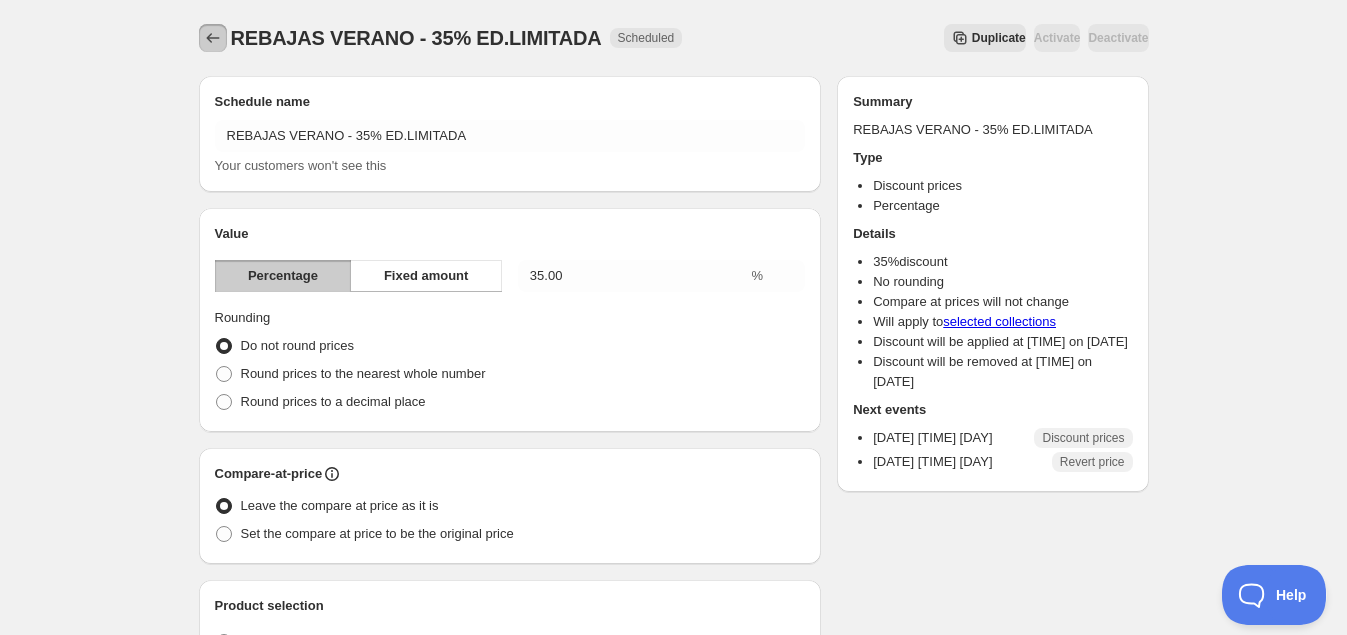 click at bounding box center (213, 38) 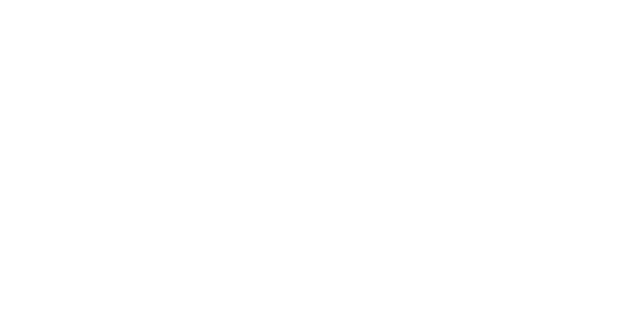 scroll, scrollTop: 0, scrollLeft: 0, axis: both 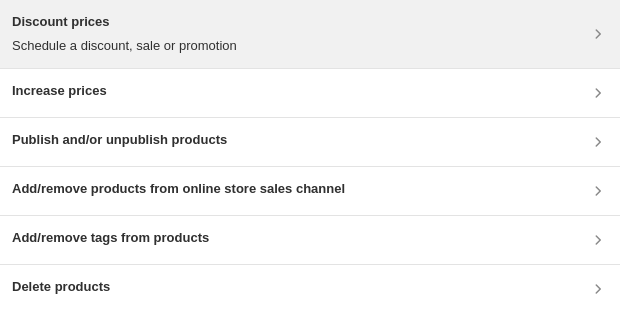 click on "Schedule a discount, sale or promotion" at bounding box center [124, 46] 